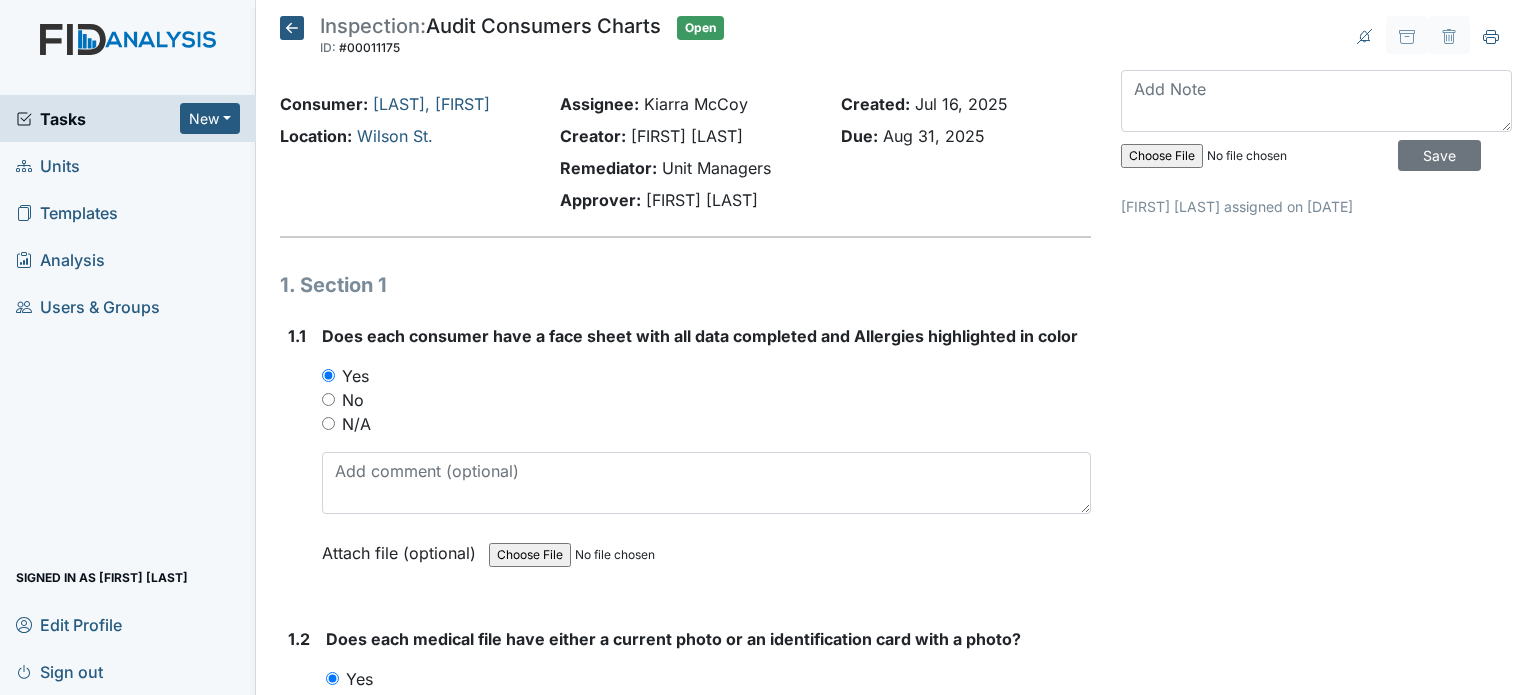 scroll, scrollTop: 0, scrollLeft: 0, axis: both 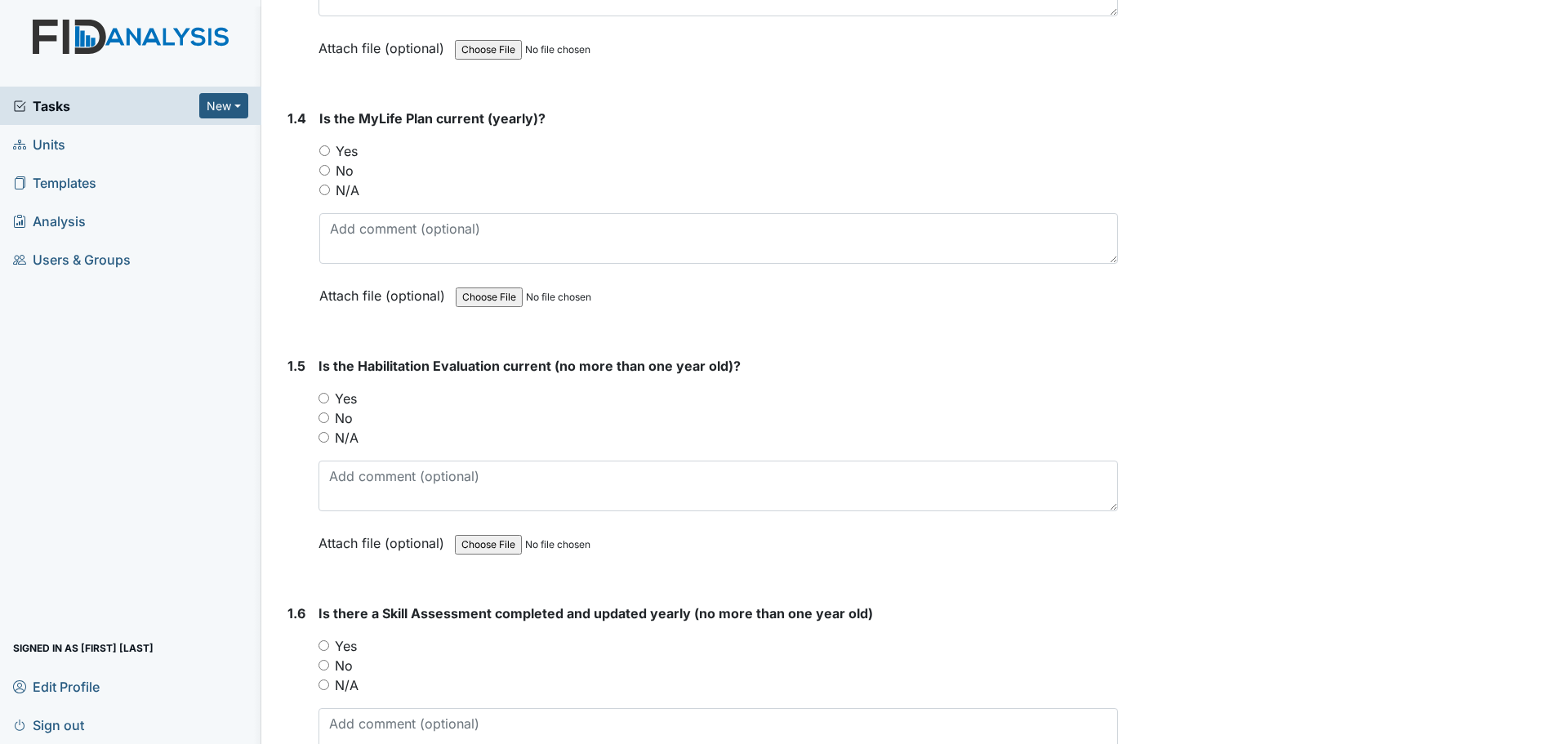 click on "Yes" at bounding box center (346, 151) 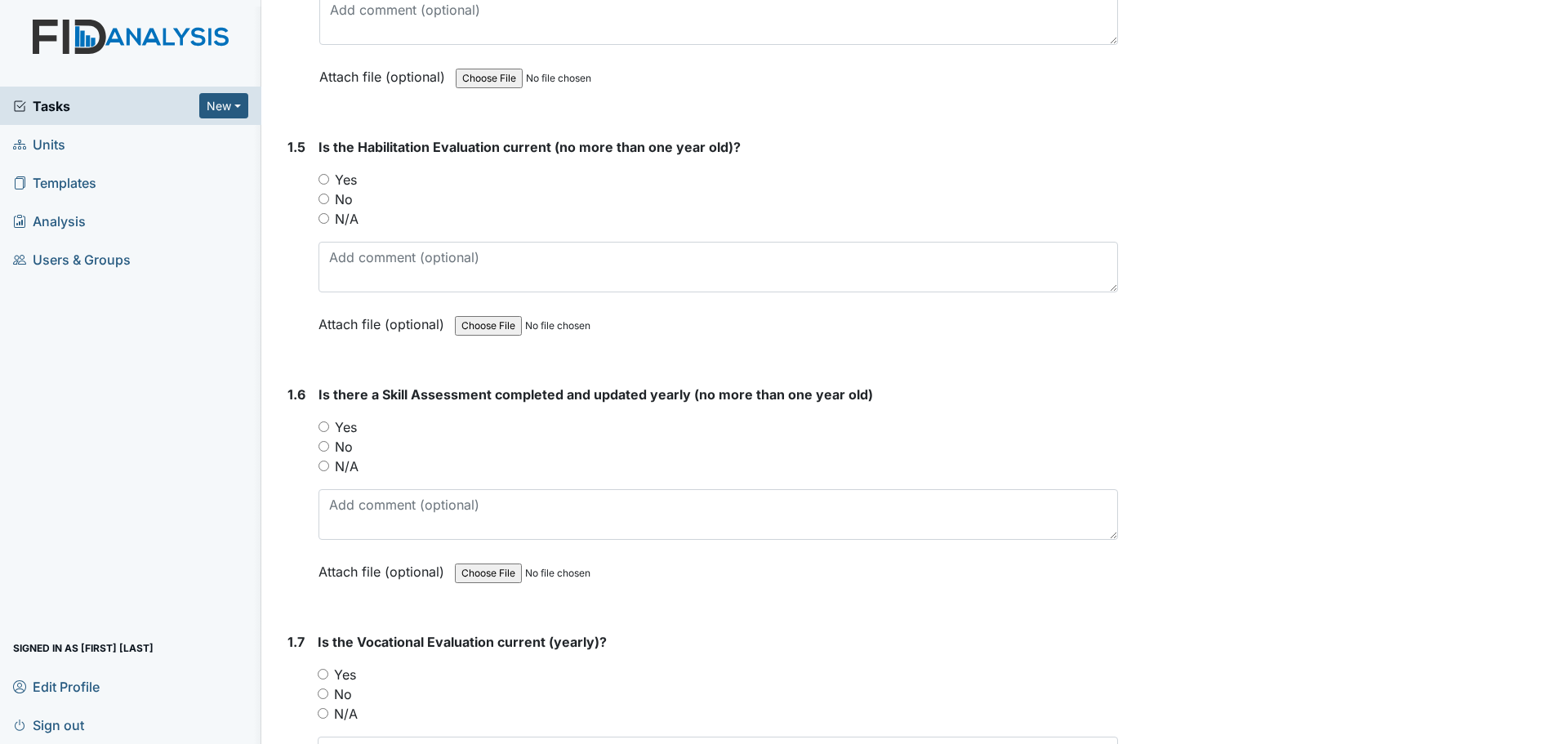 scroll, scrollTop: 1143, scrollLeft: 0, axis: vertical 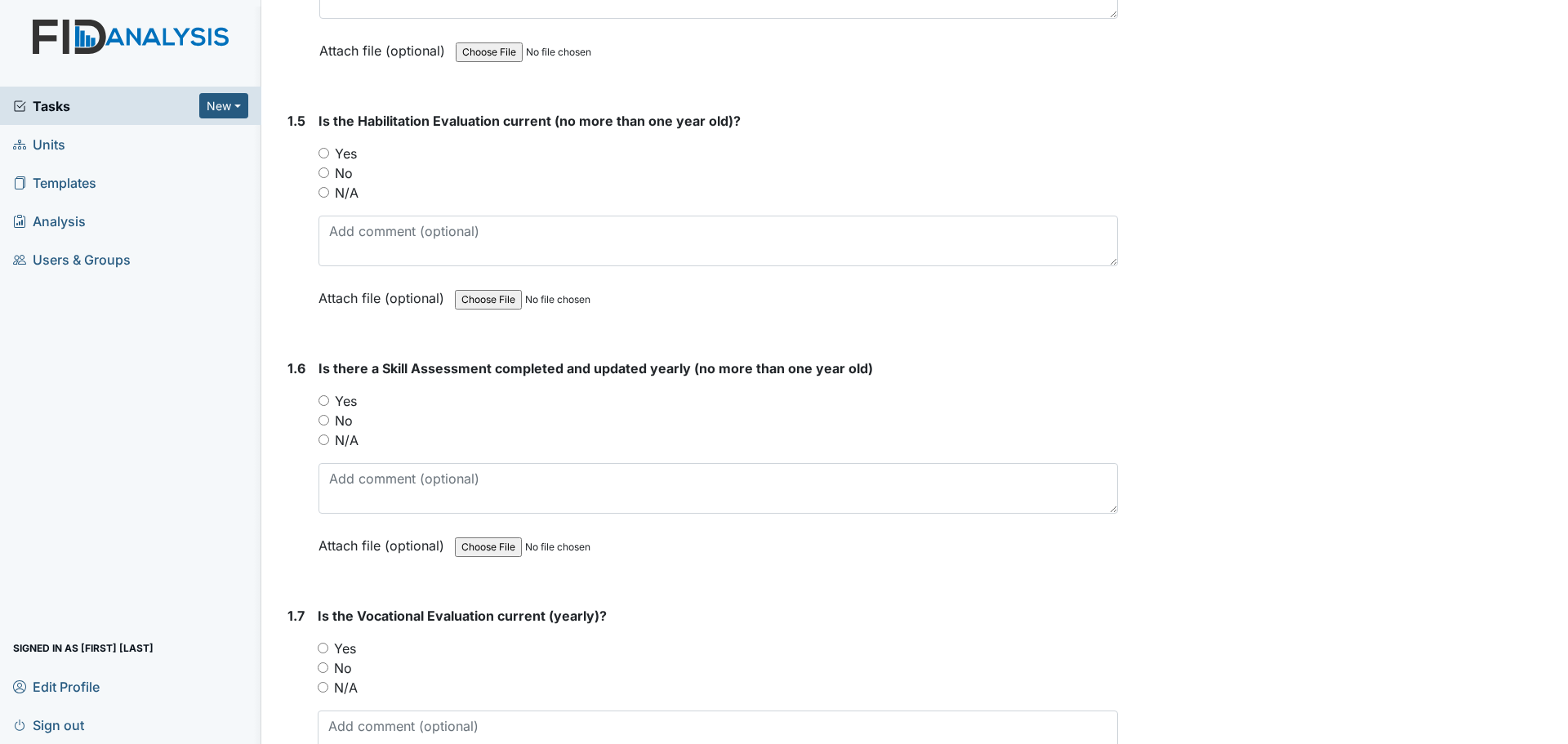 click on "Yes" at bounding box center (718, 154) 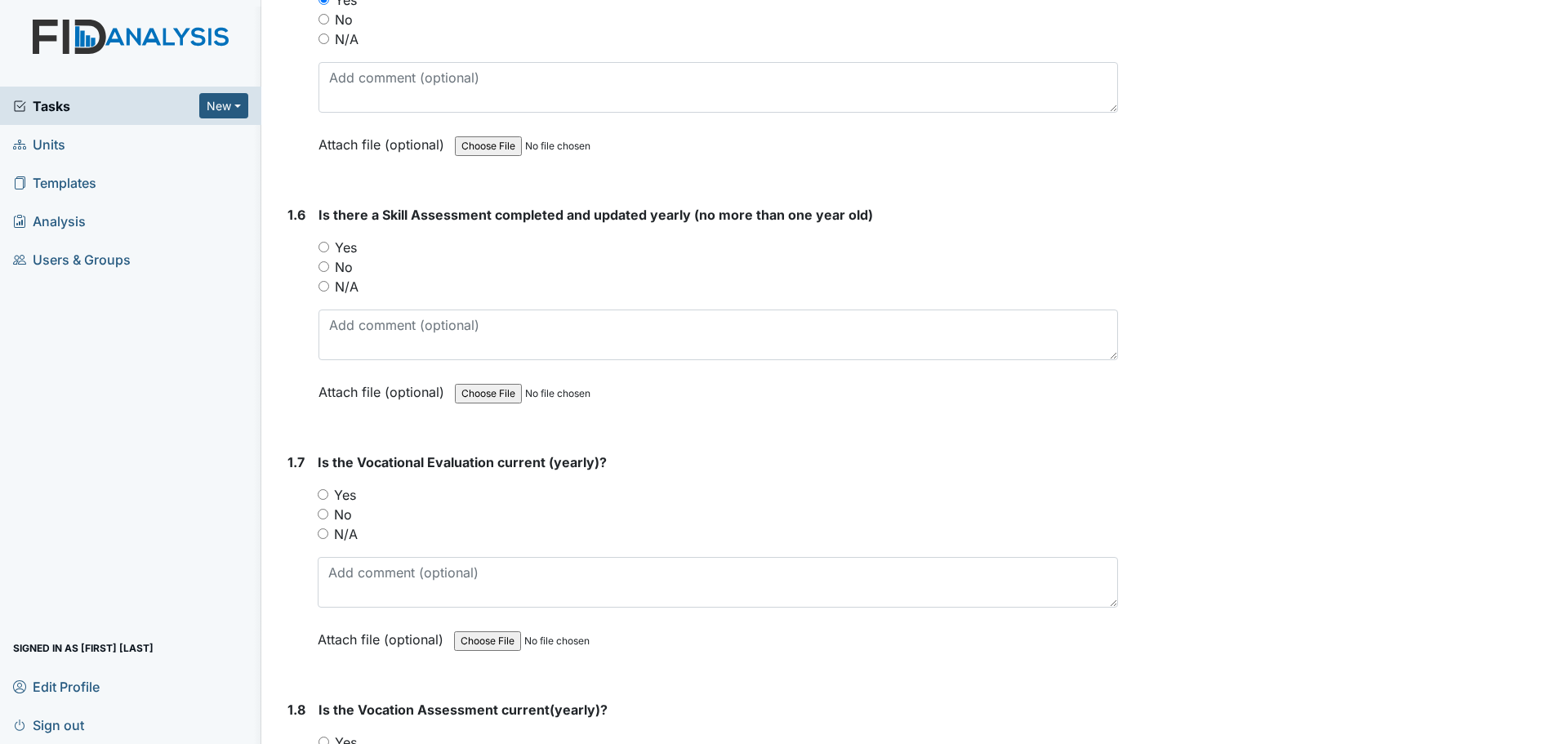 scroll, scrollTop: 1307, scrollLeft: 0, axis: vertical 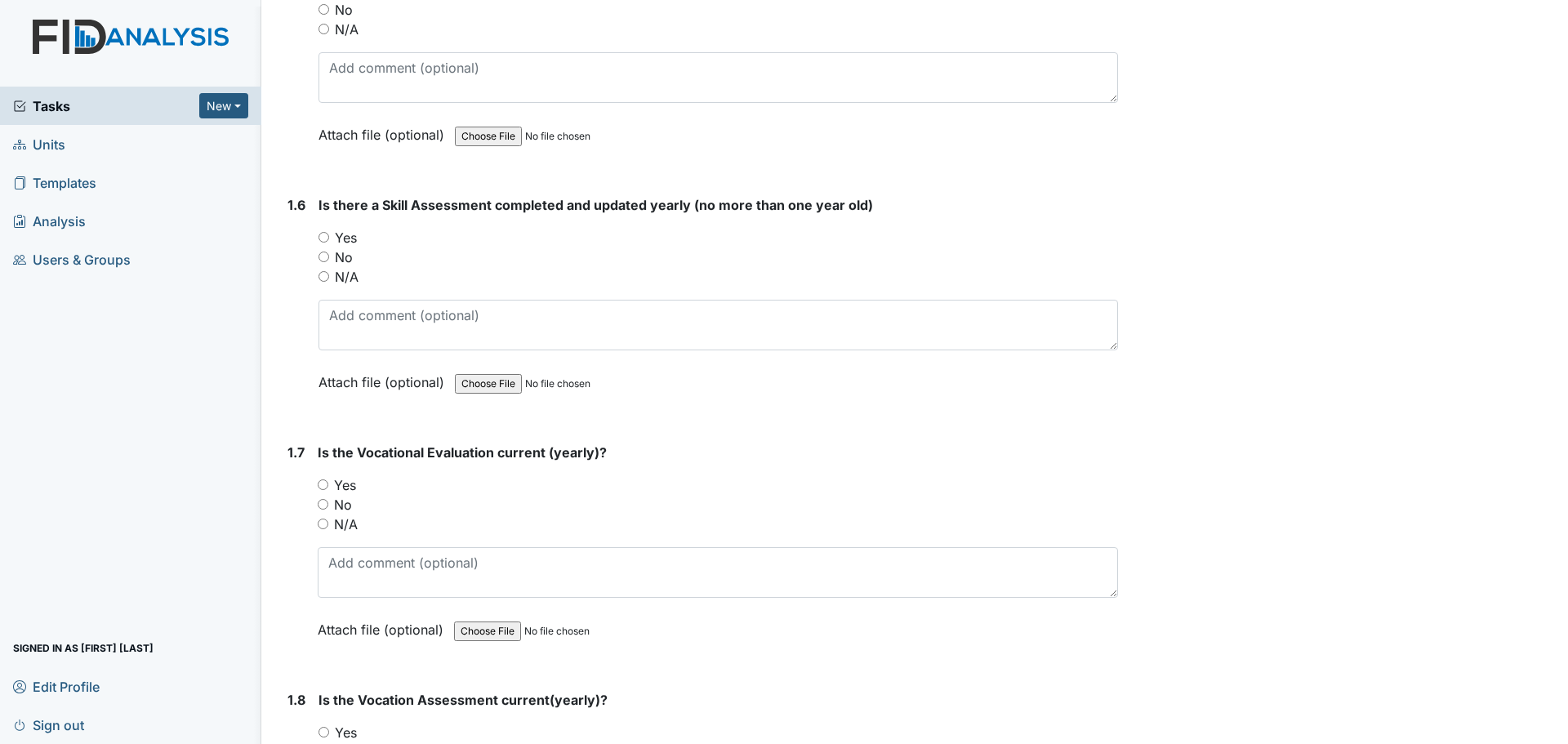 click on "Yes" at bounding box center [345, 238] 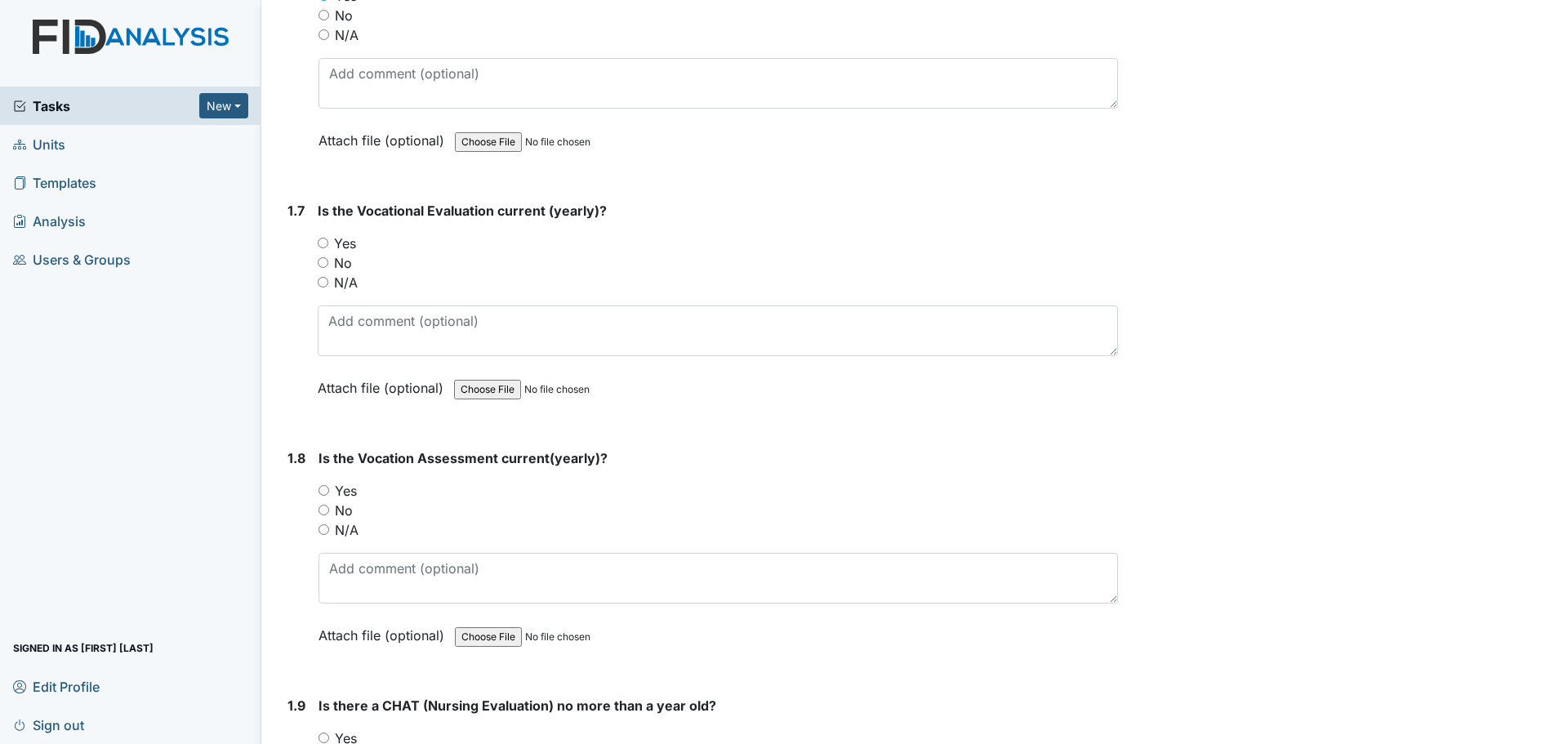 scroll, scrollTop: 1552, scrollLeft: 0, axis: vertical 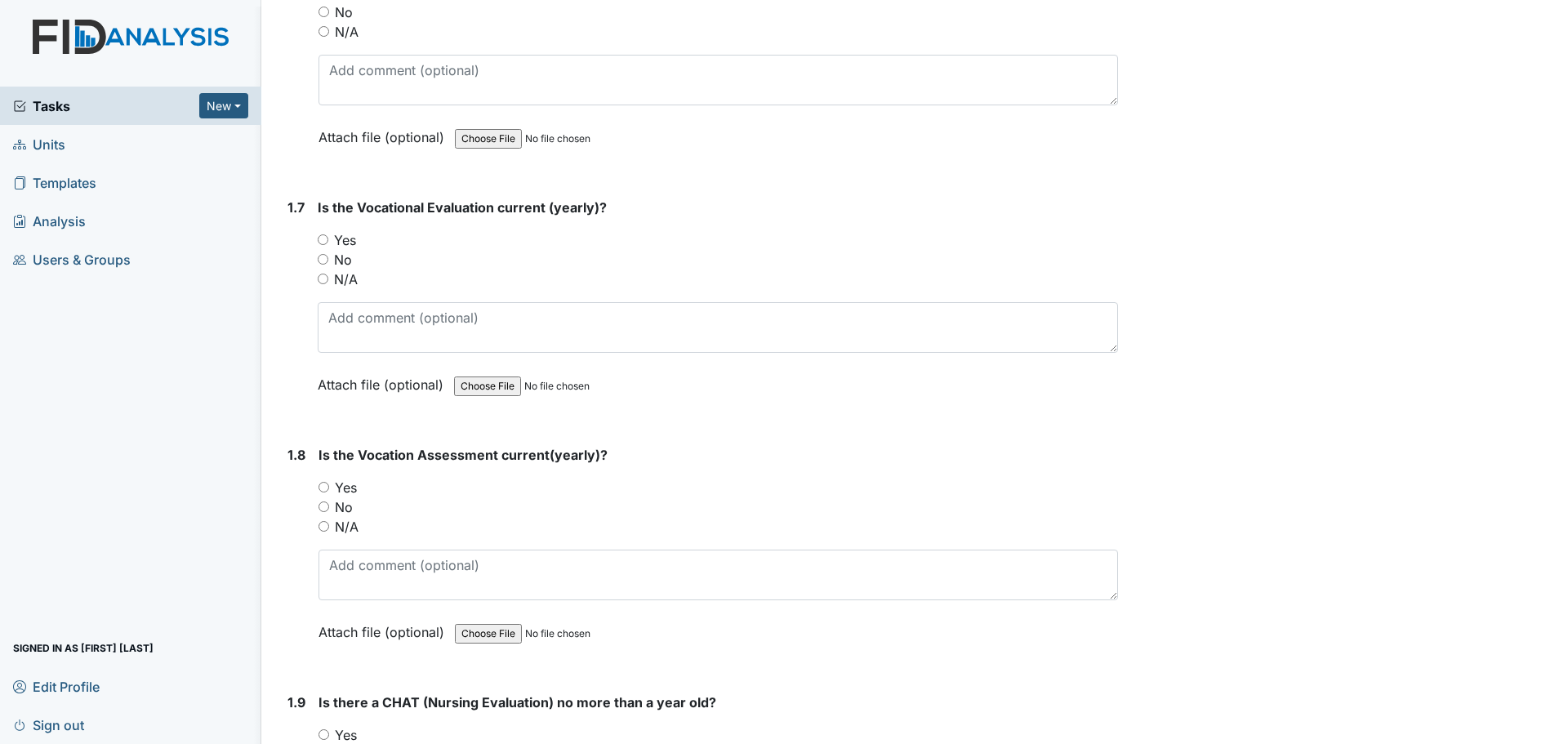 click on "Yes" at bounding box center (345, 240) 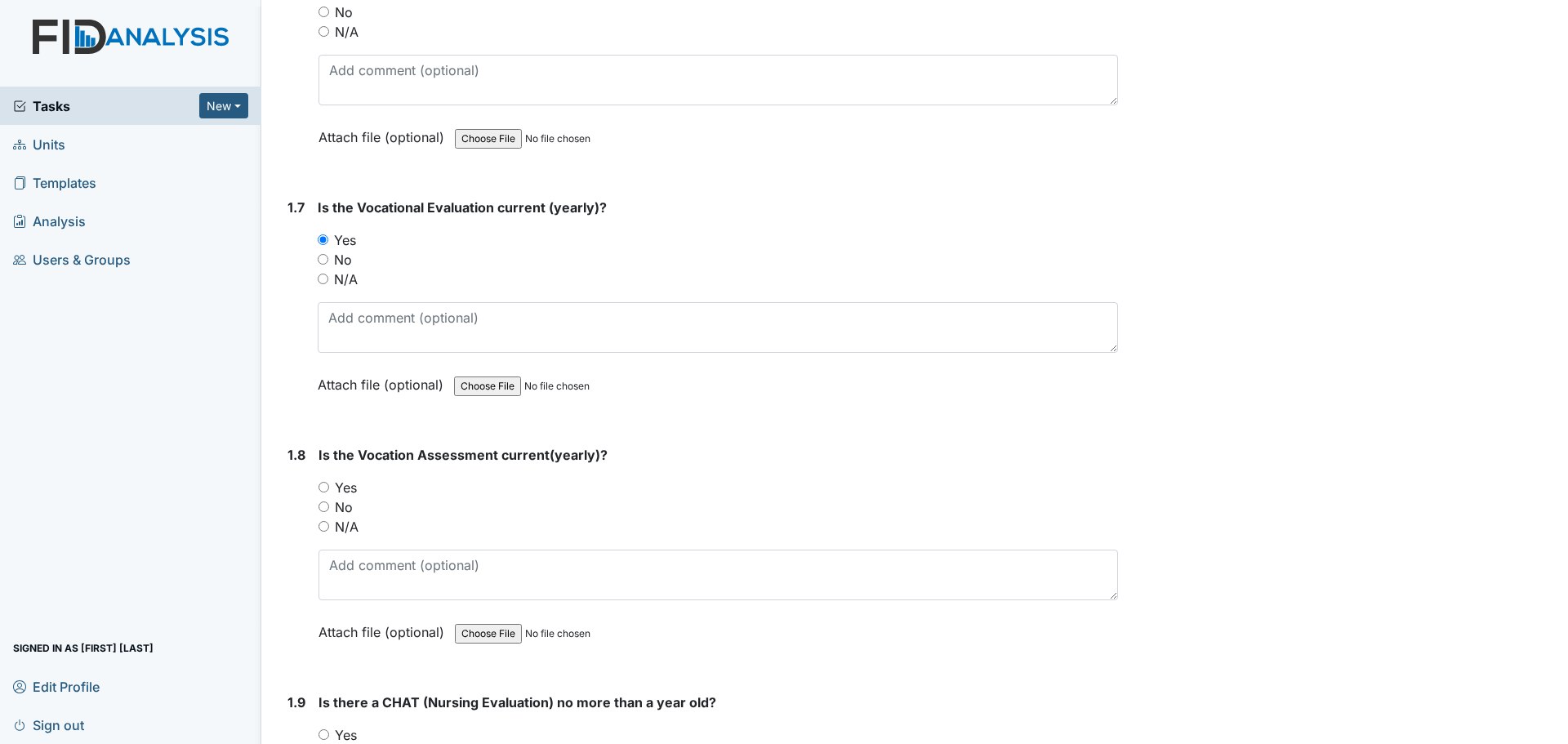 click on "Yes" at bounding box center [345, 488] 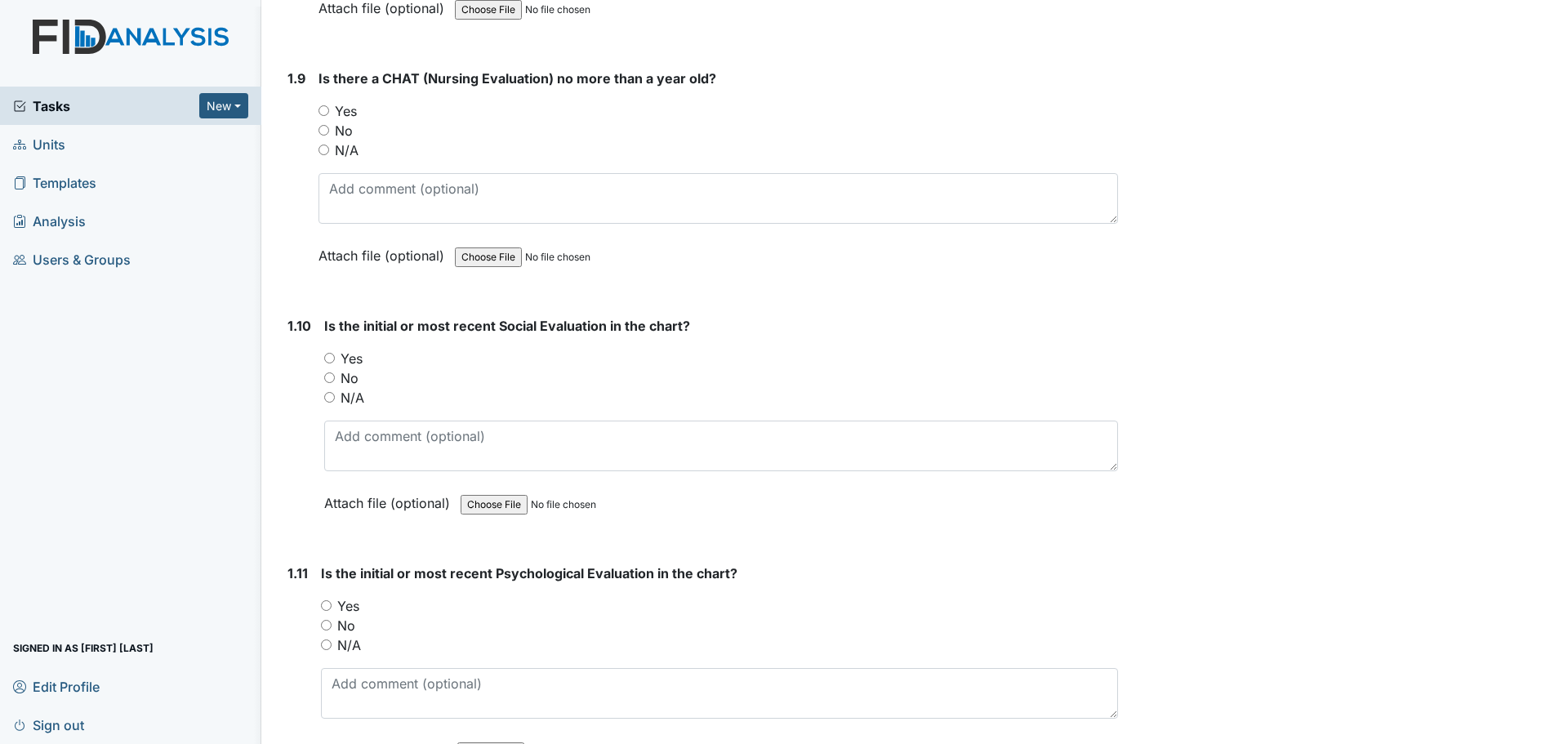scroll, scrollTop: 2205, scrollLeft: 0, axis: vertical 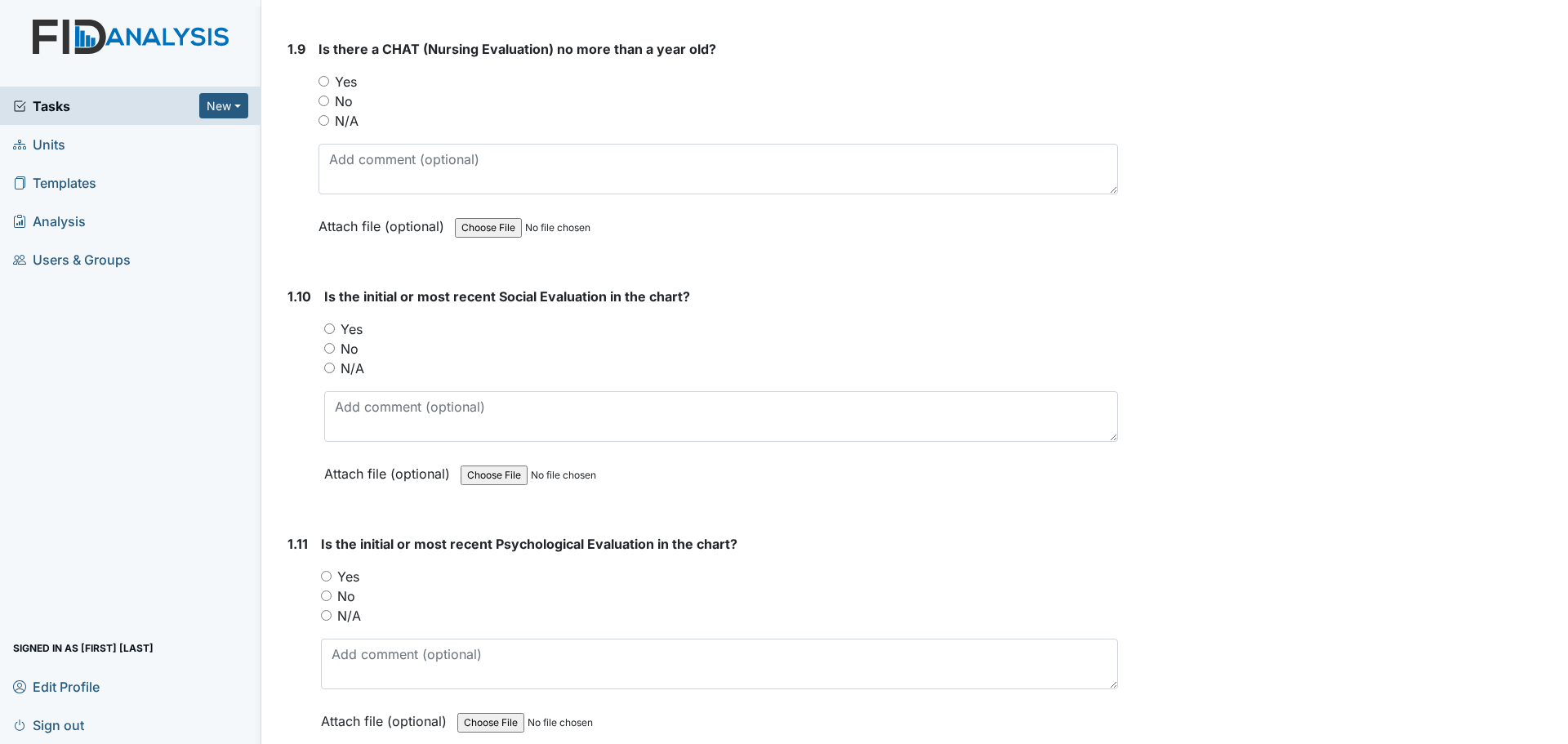 drag, startPoint x: 350, startPoint y: 327, endPoint x: 368, endPoint y: 322, distance: 18.68154 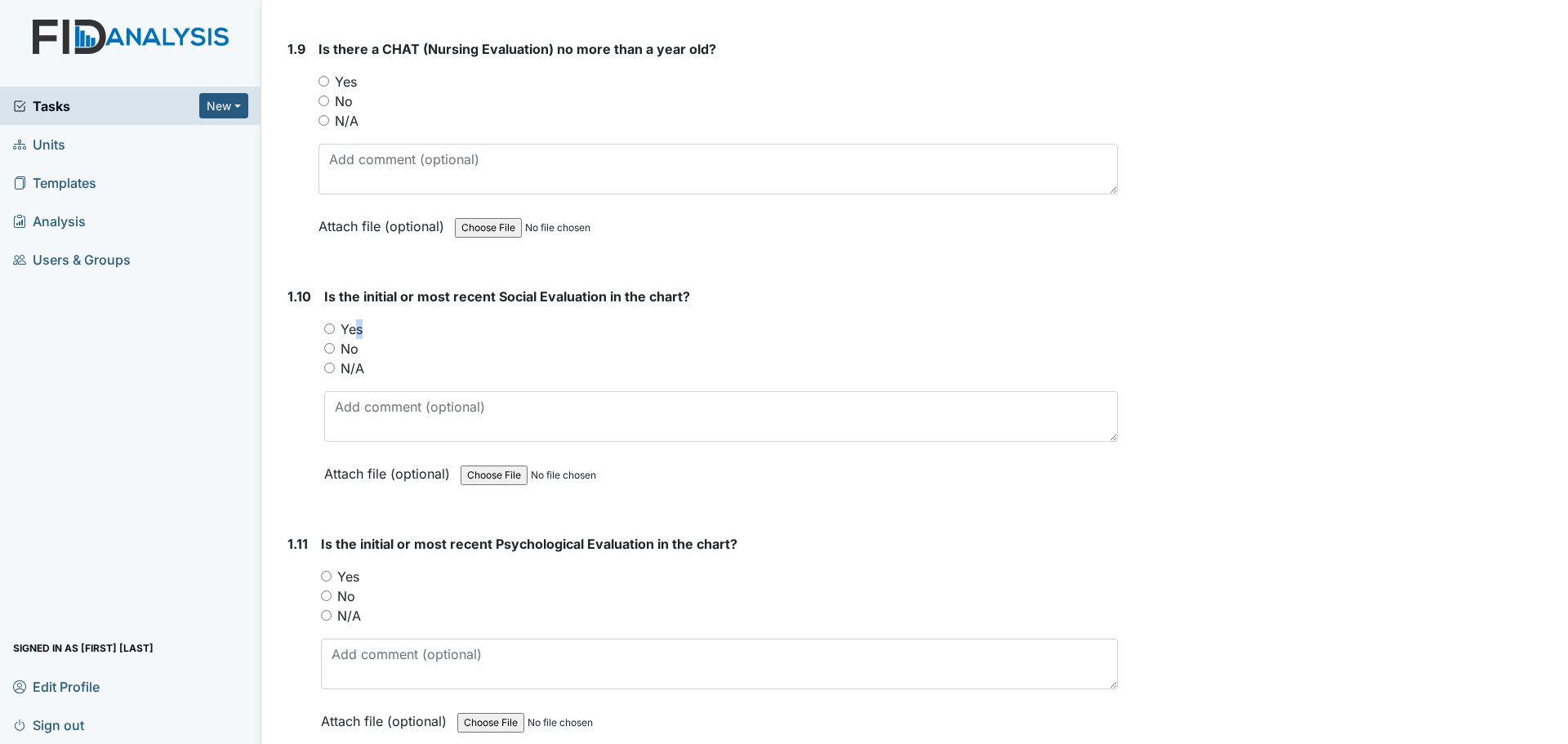 click on "Yes" at bounding box center [329, 328] 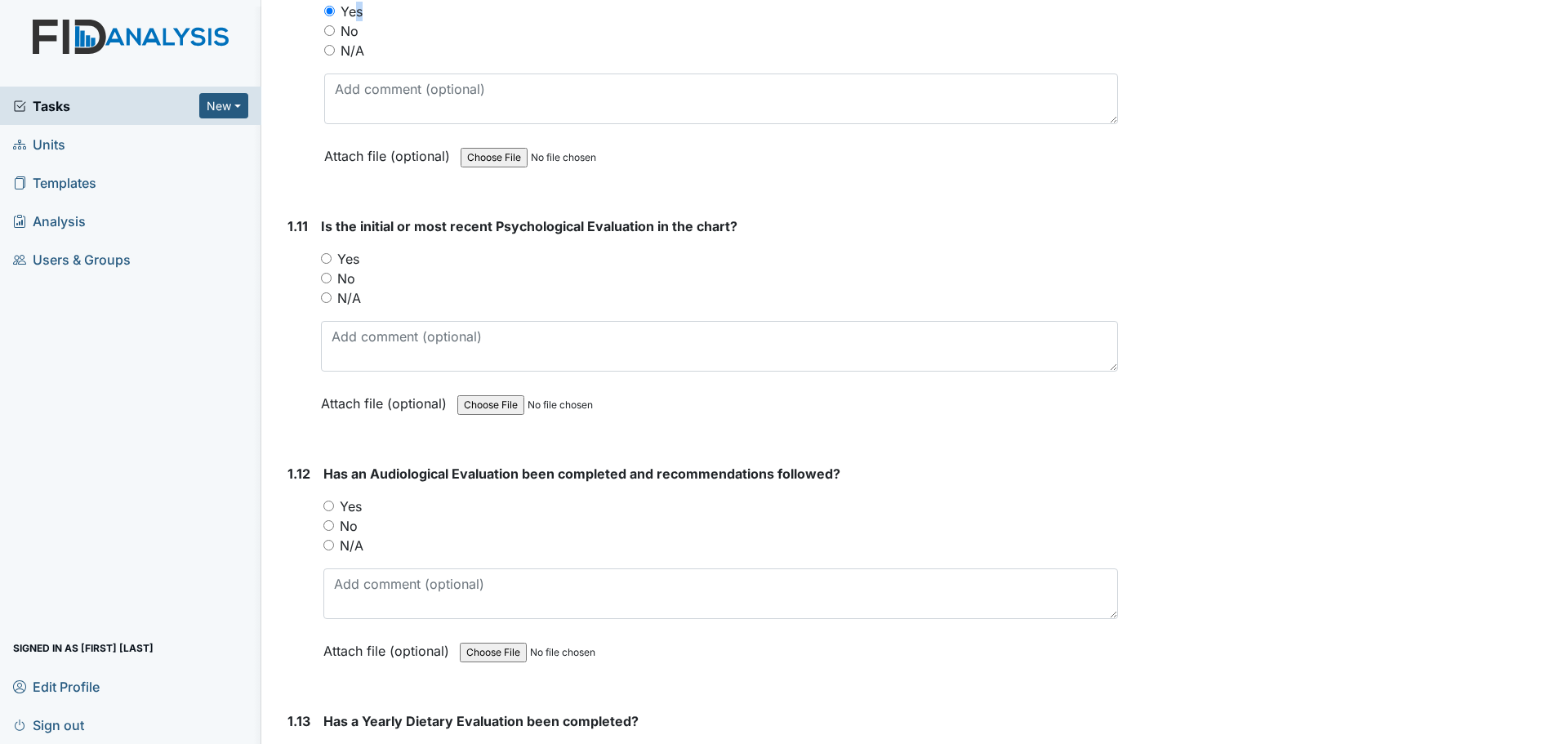 scroll, scrollTop: 2613, scrollLeft: 0, axis: vertical 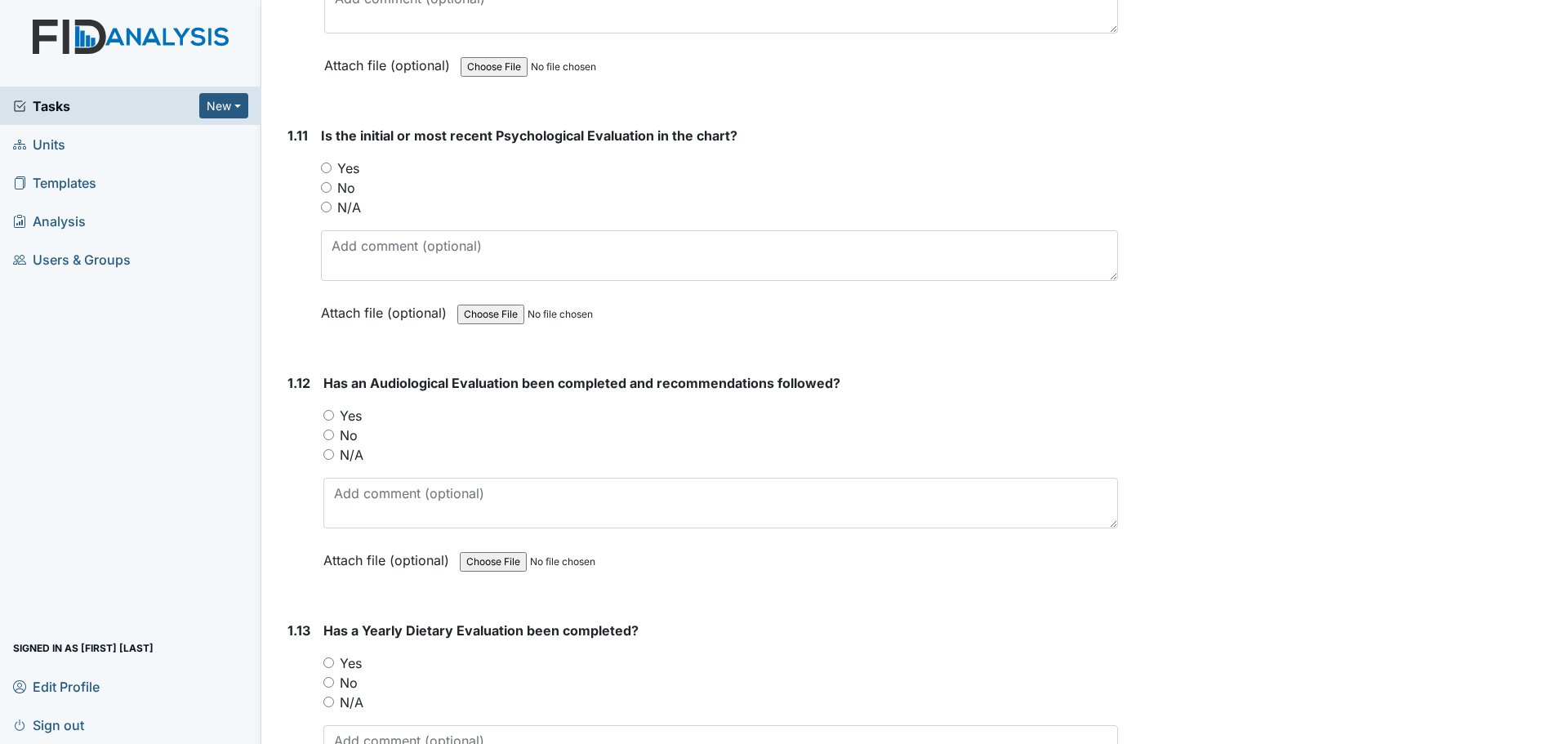 click on "Yes" at bounding box center [719, 168] 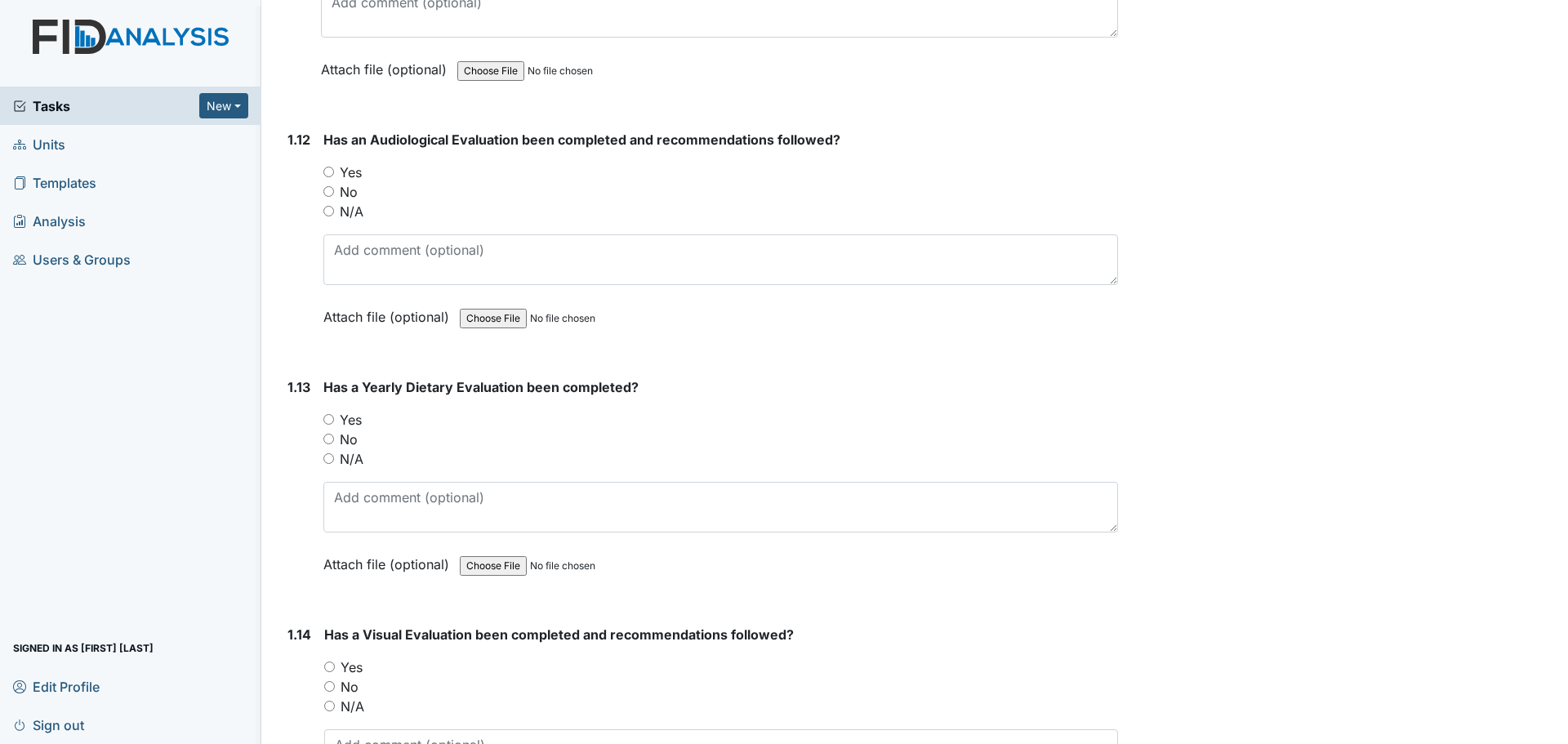 scroll, scrollTop: 2858, scrollLeft: 0, axis: vertical 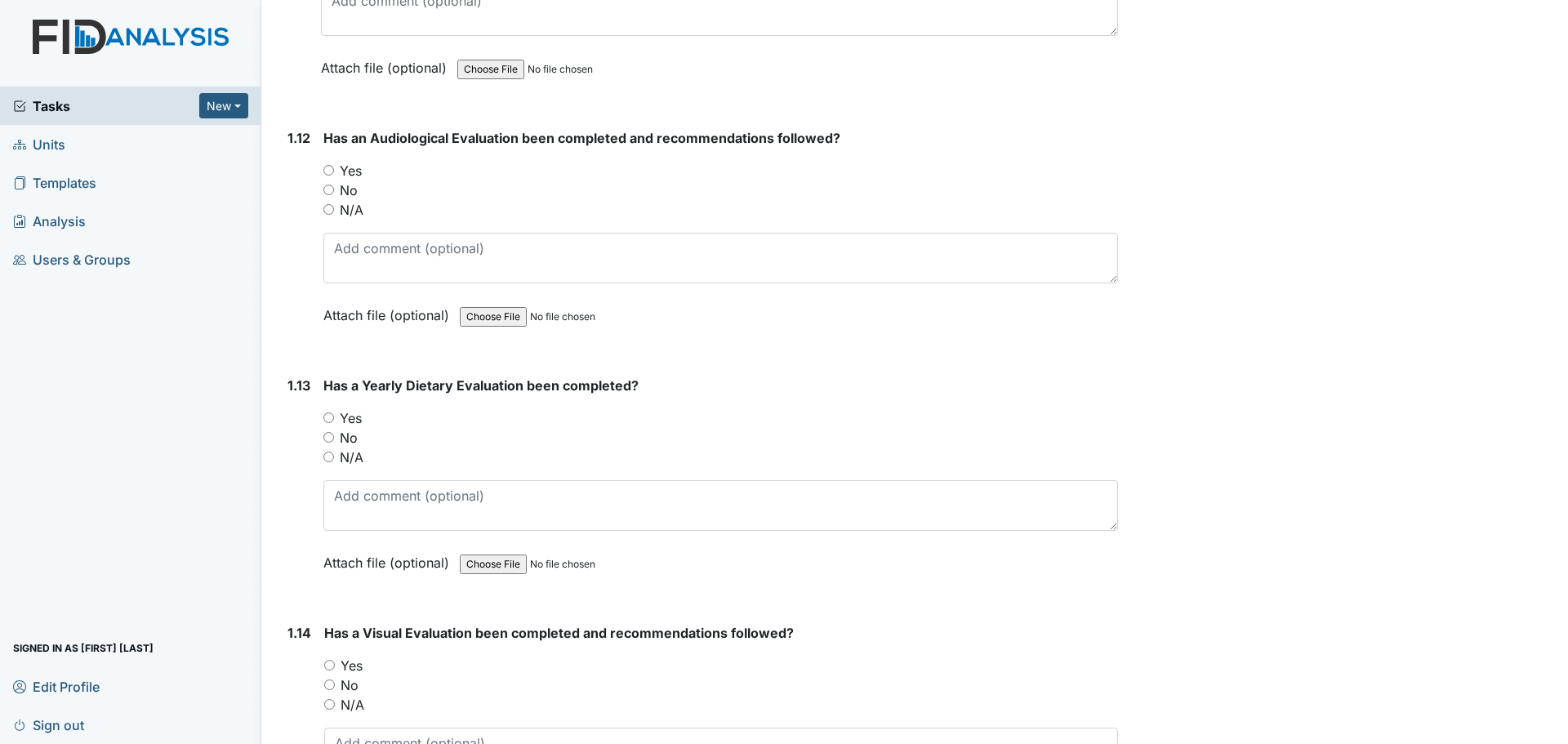 click on "Yes" at bounding box center (328, 170) 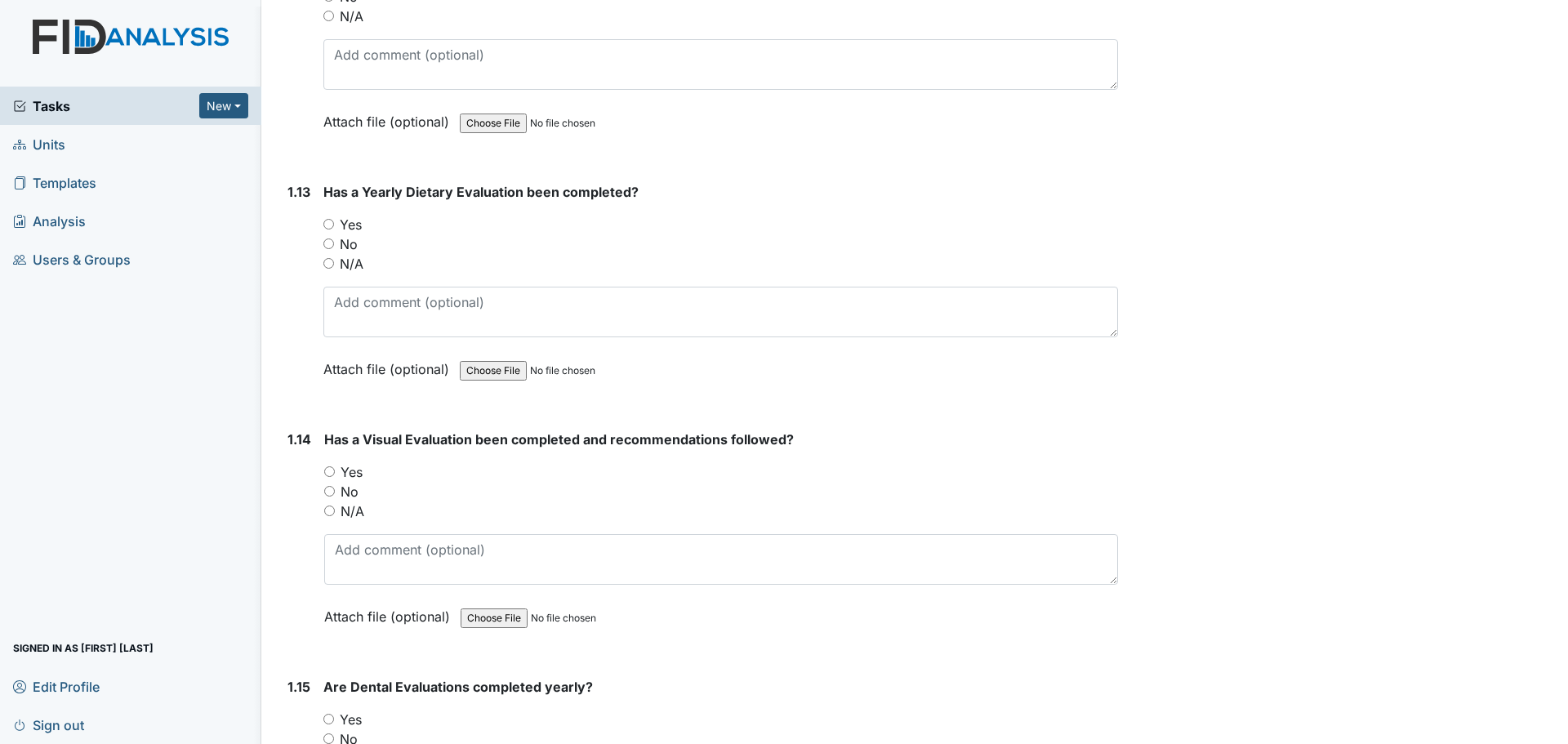 scroll, scrollTop: 3103, scrollLeft: 0, axis: vertical 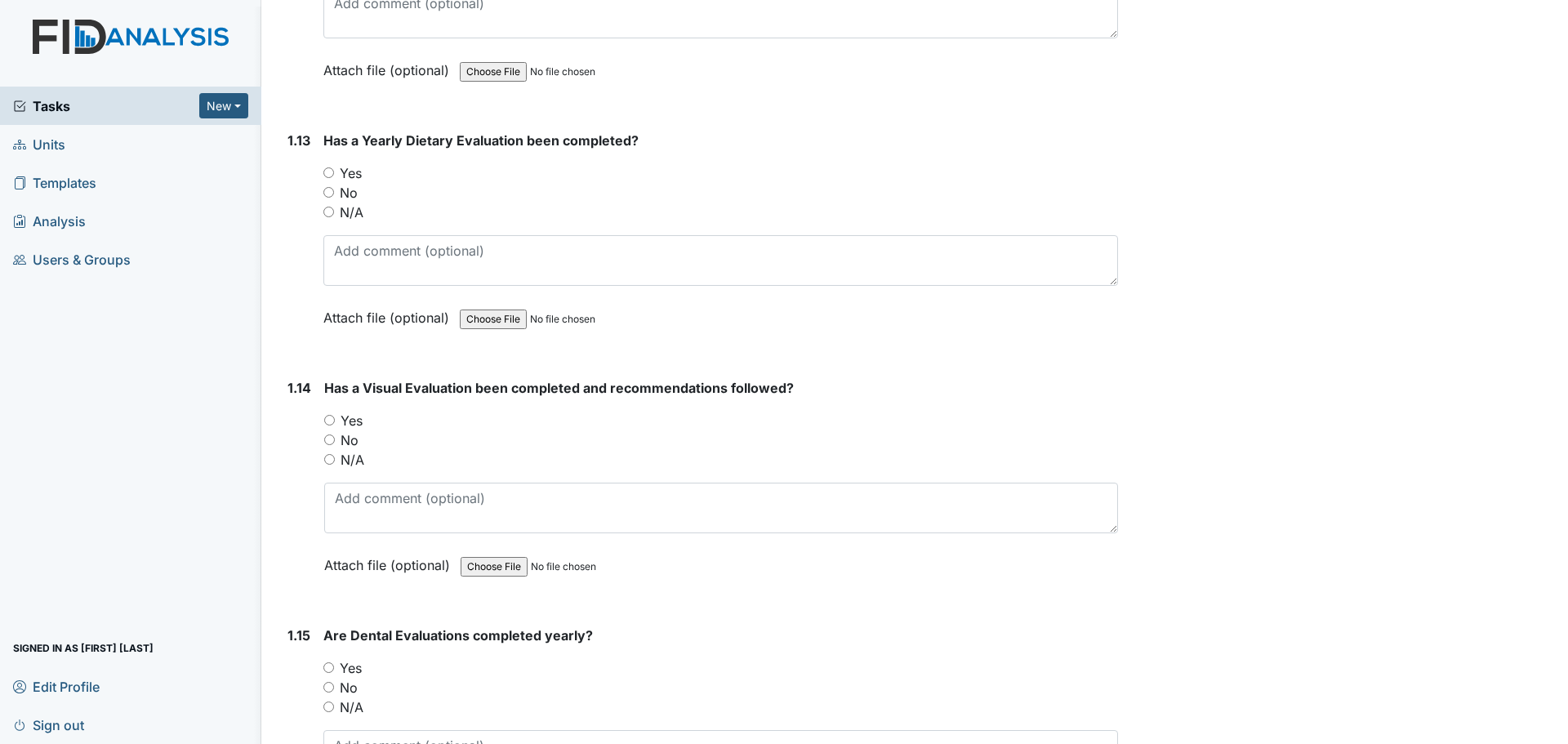 click on "Yes" at bounding box center [328, 172] 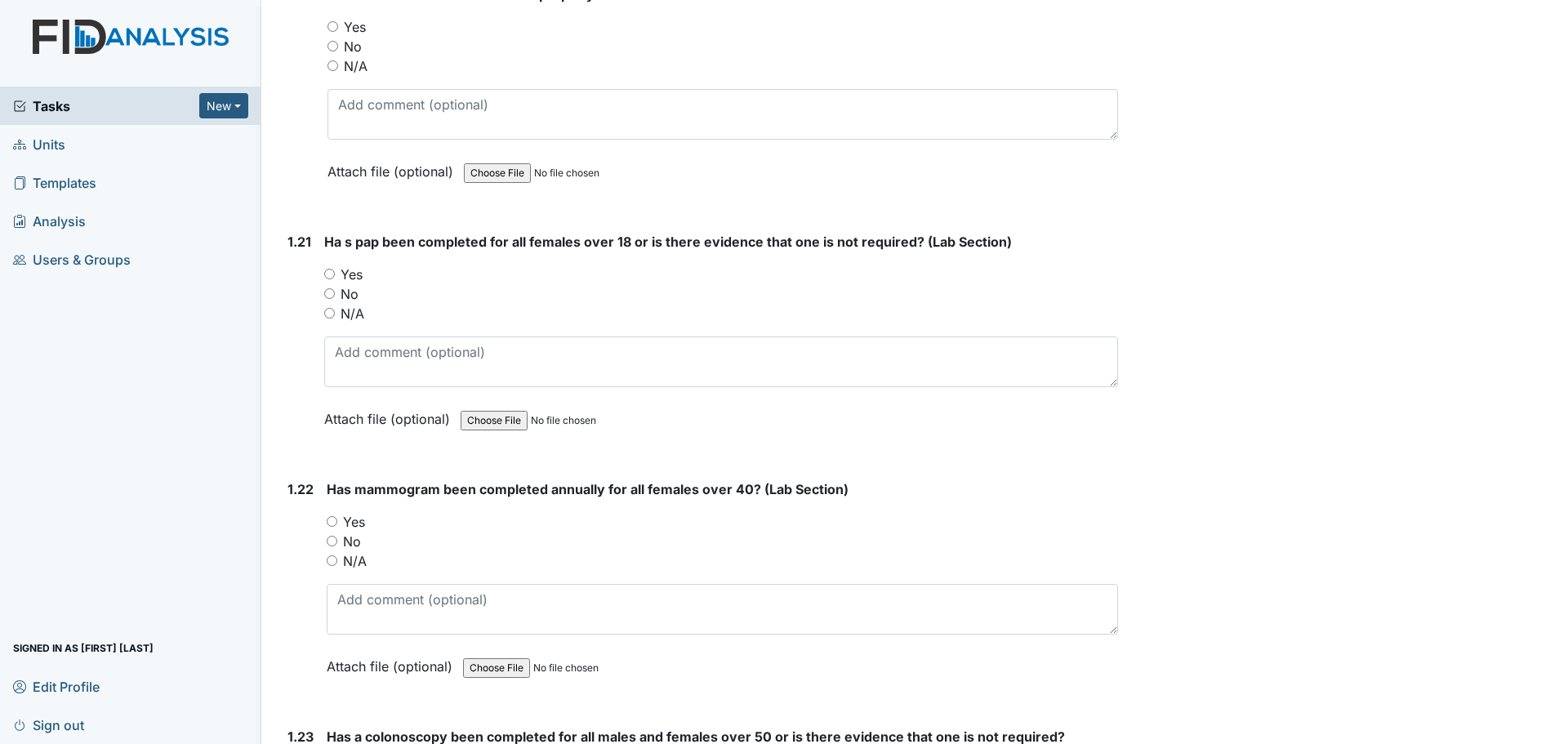 scroll, scrollTop: 5063, scrollLeft: 0, axis: vertical 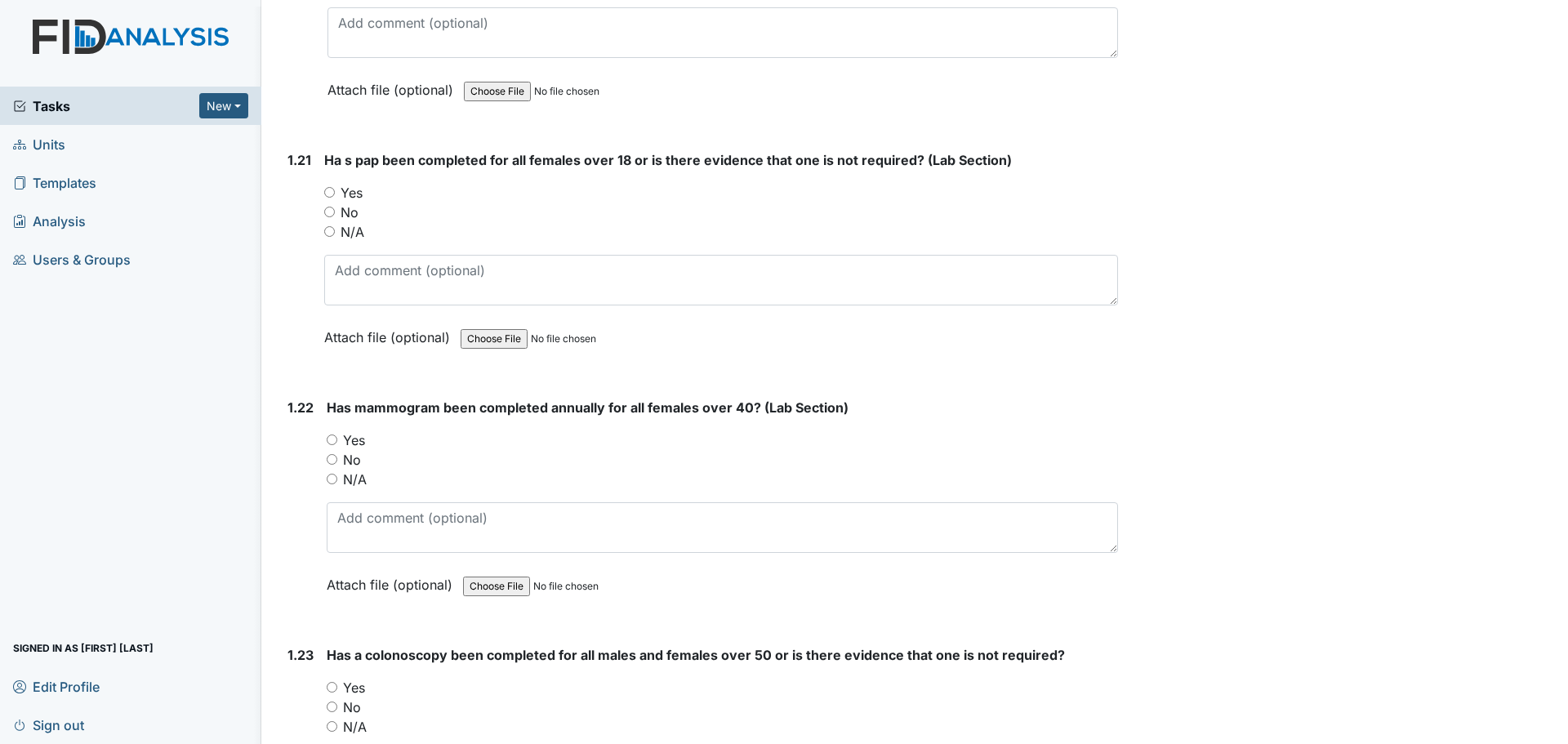 click on "N/A" at bounding box center (329, 231) 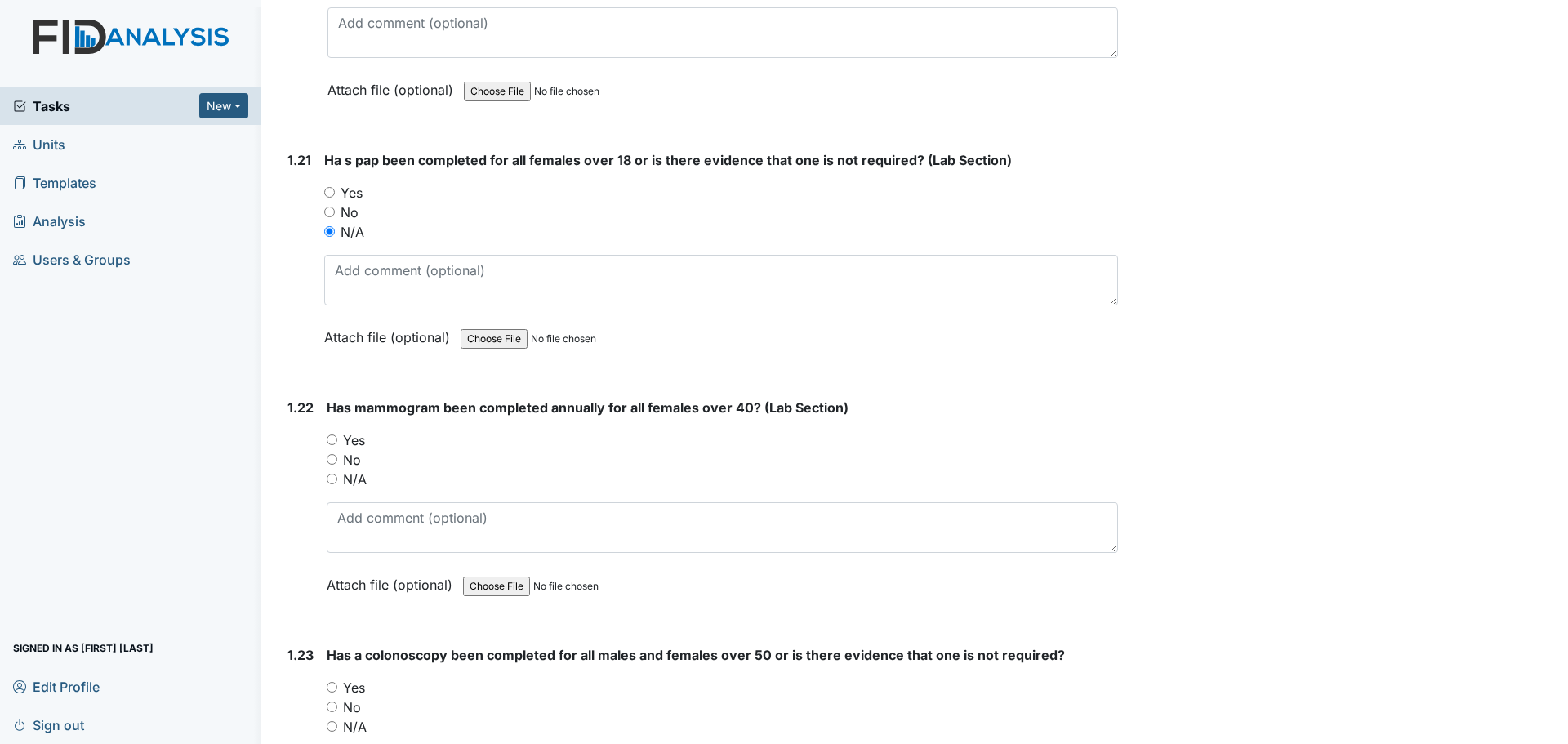 click on "N/A" at bounding box center (332, 479) 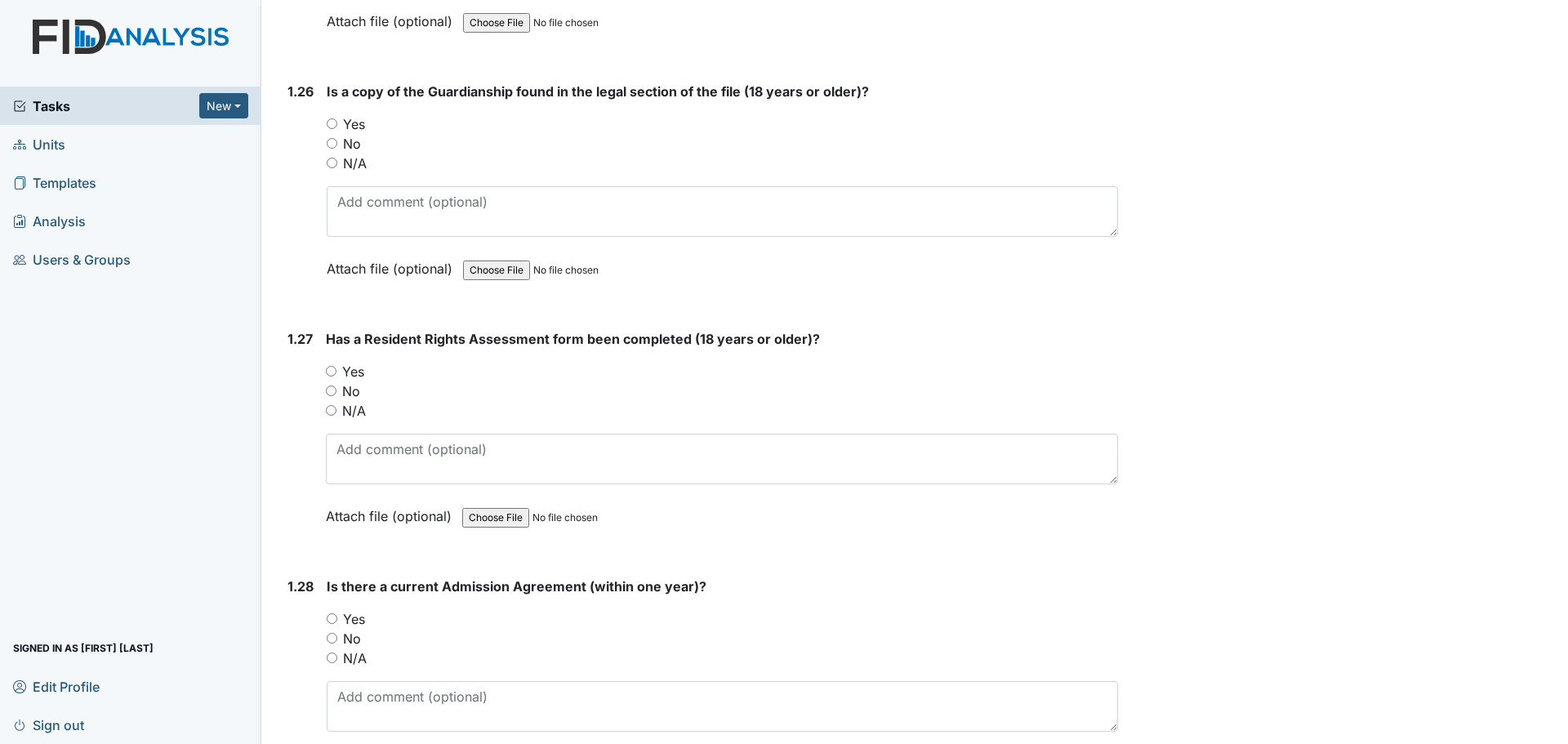 scroll, scrollTop: 6370, scrollLeft: 0, axis: vertical 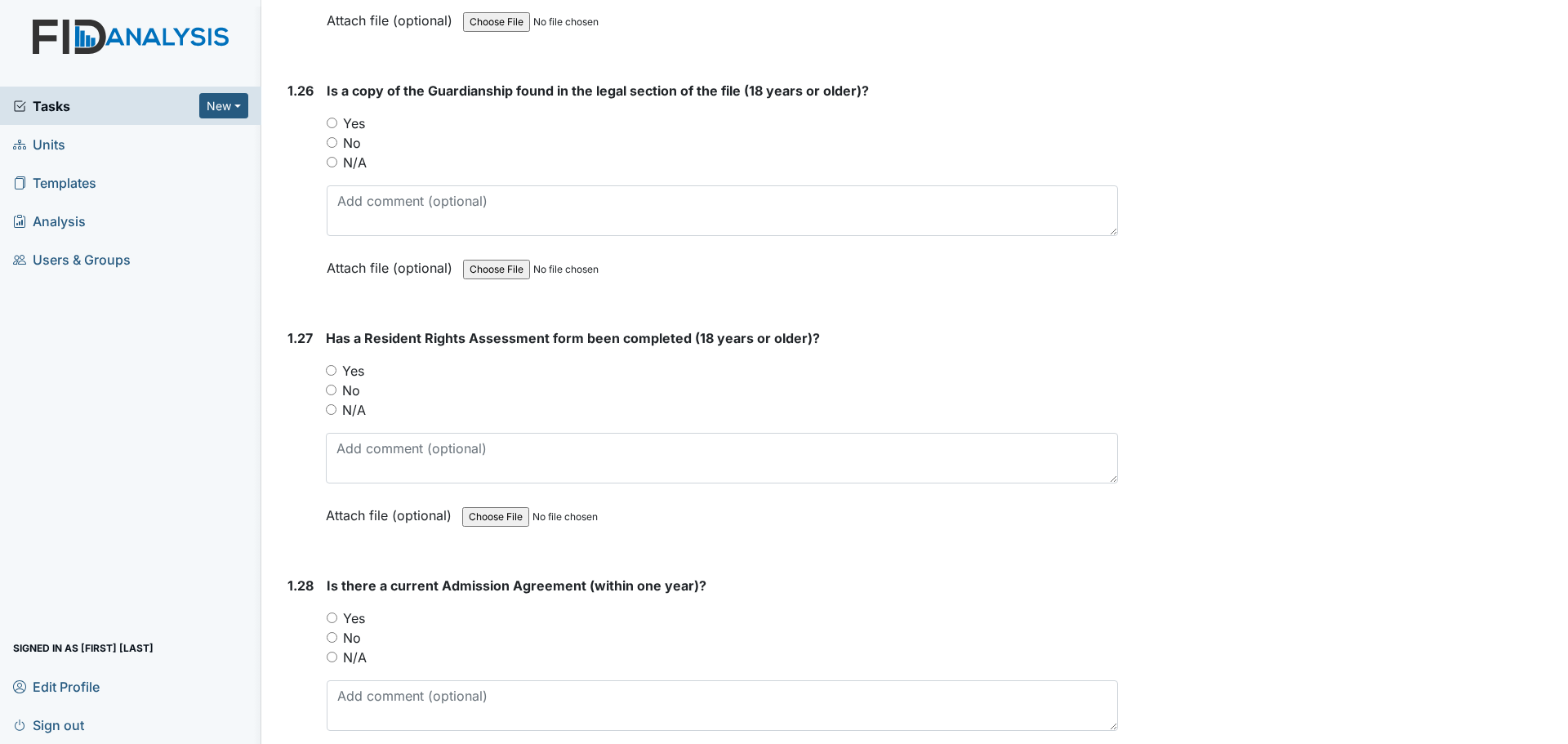 click on "Yes" at bounding box center (332, 123) 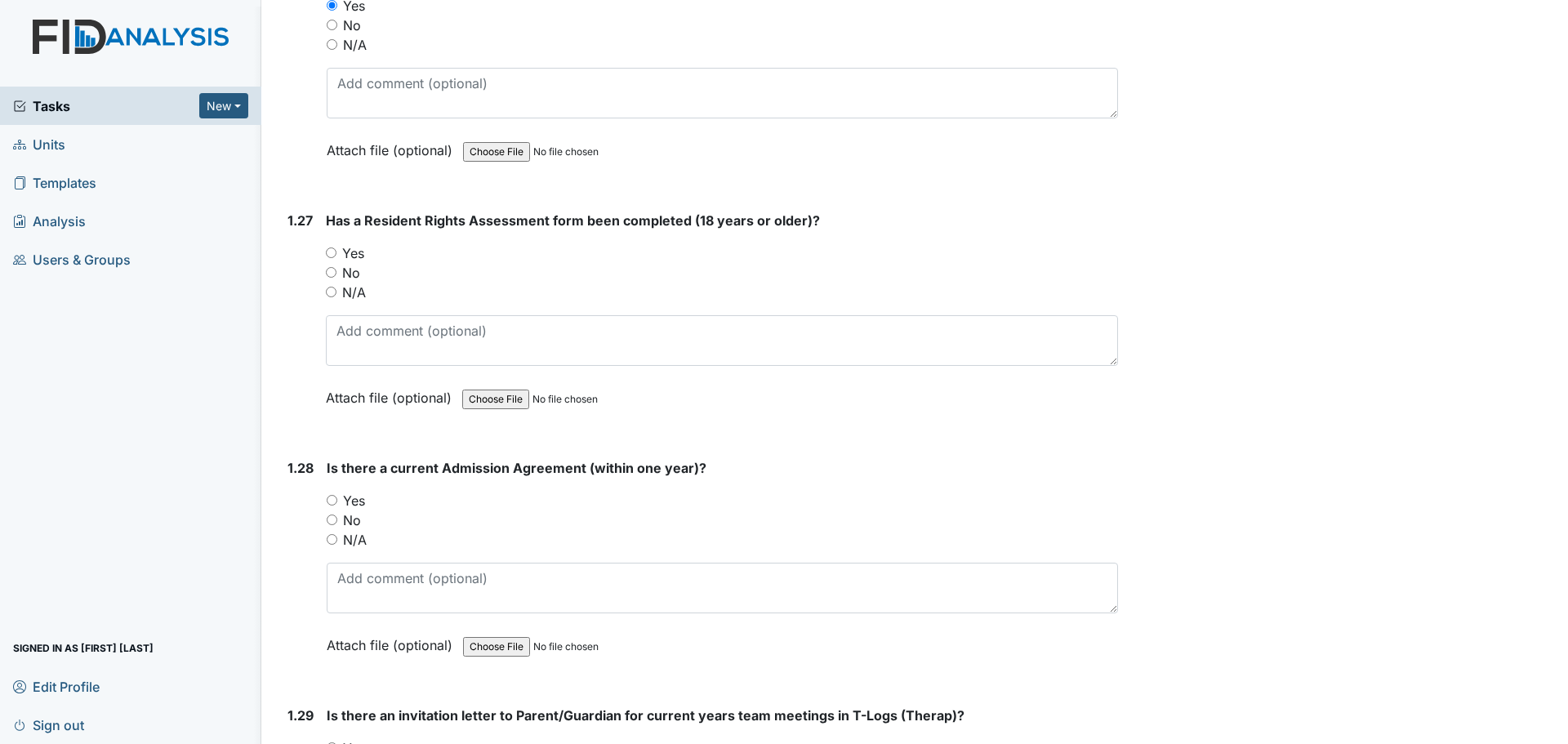 scroll, scrollTop: 6533, scrollLeft: 0, axis: vertical 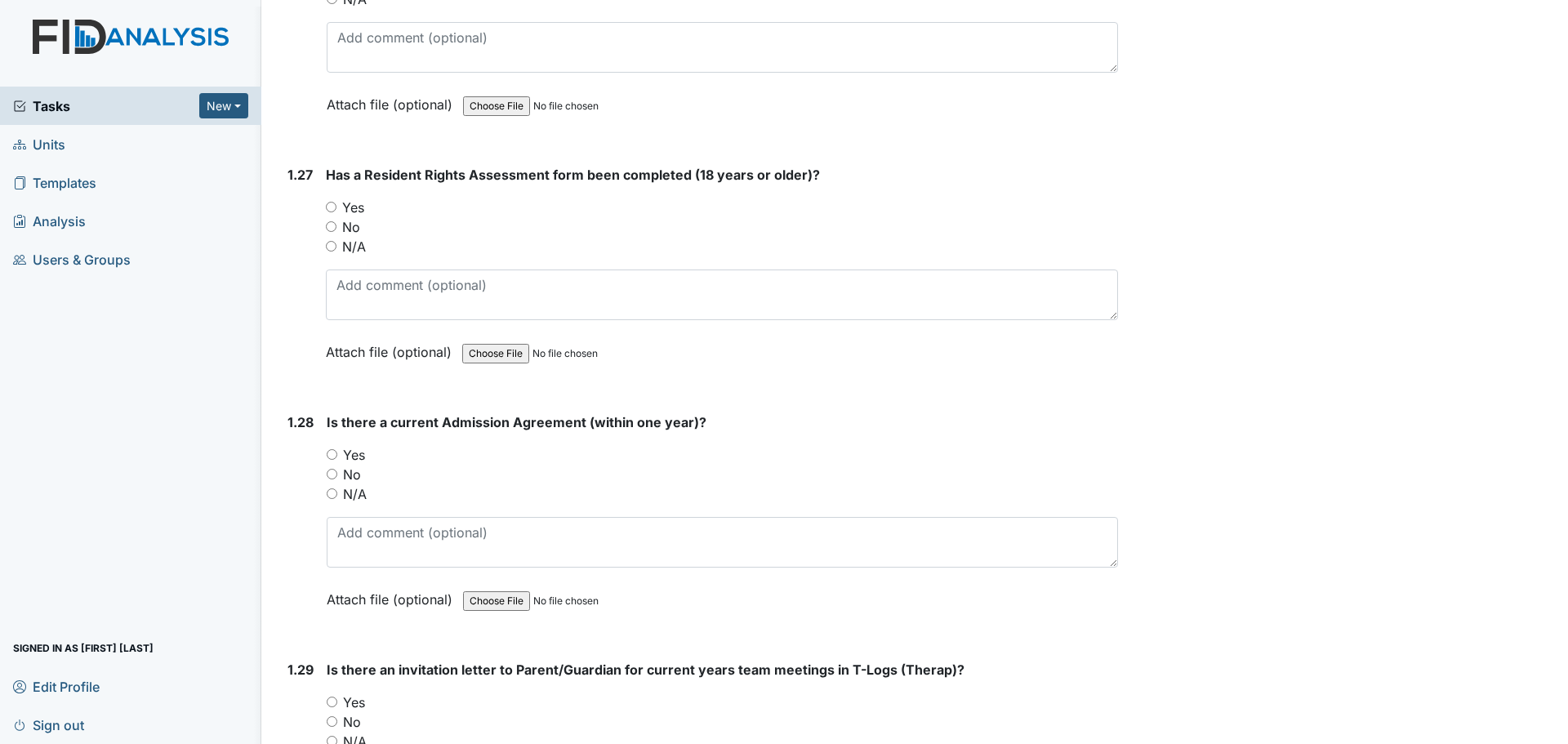 click on "Yes" at bounding box center [331, 207] 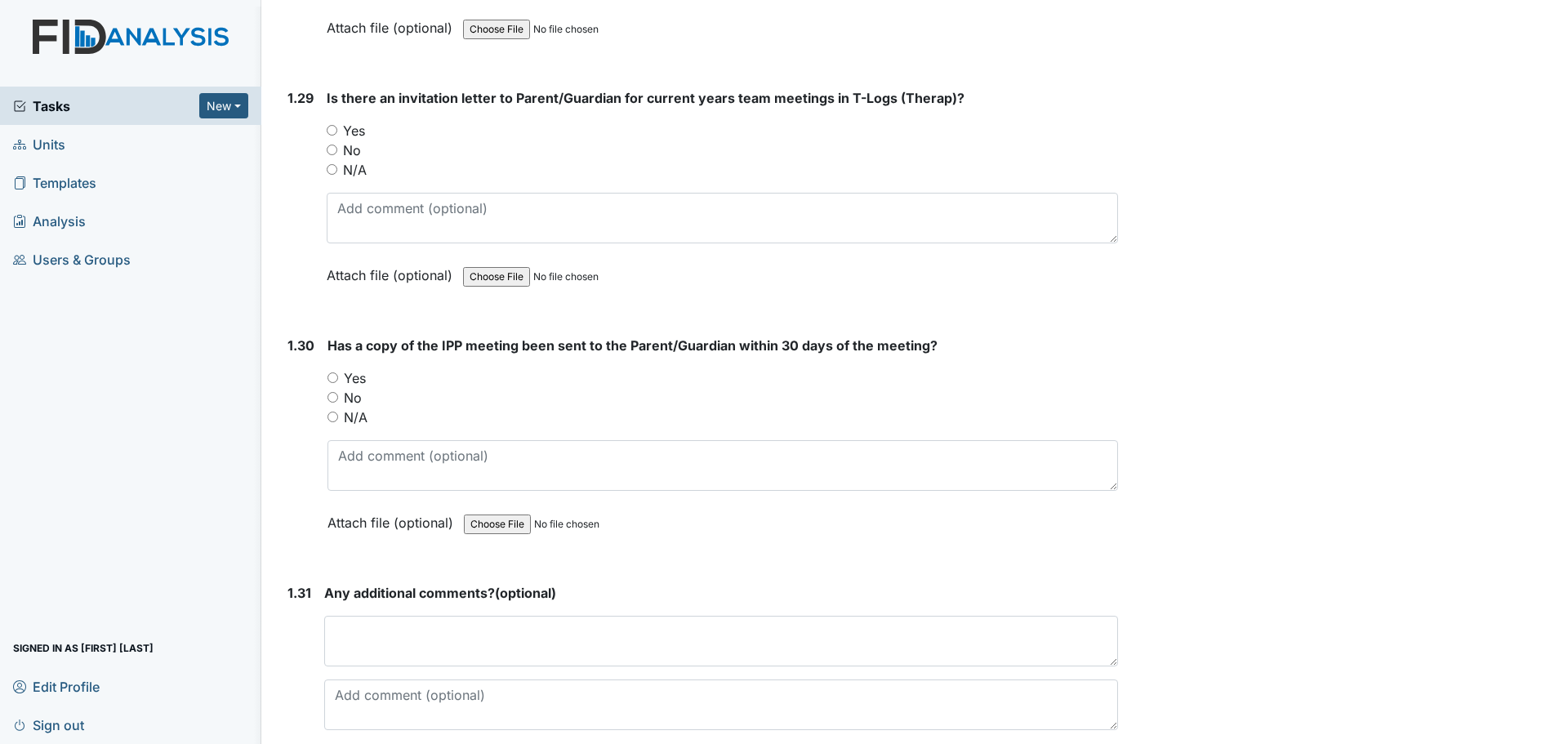 scroll, scrollTop: 7023, scrollLeft: 0, axis: vertical 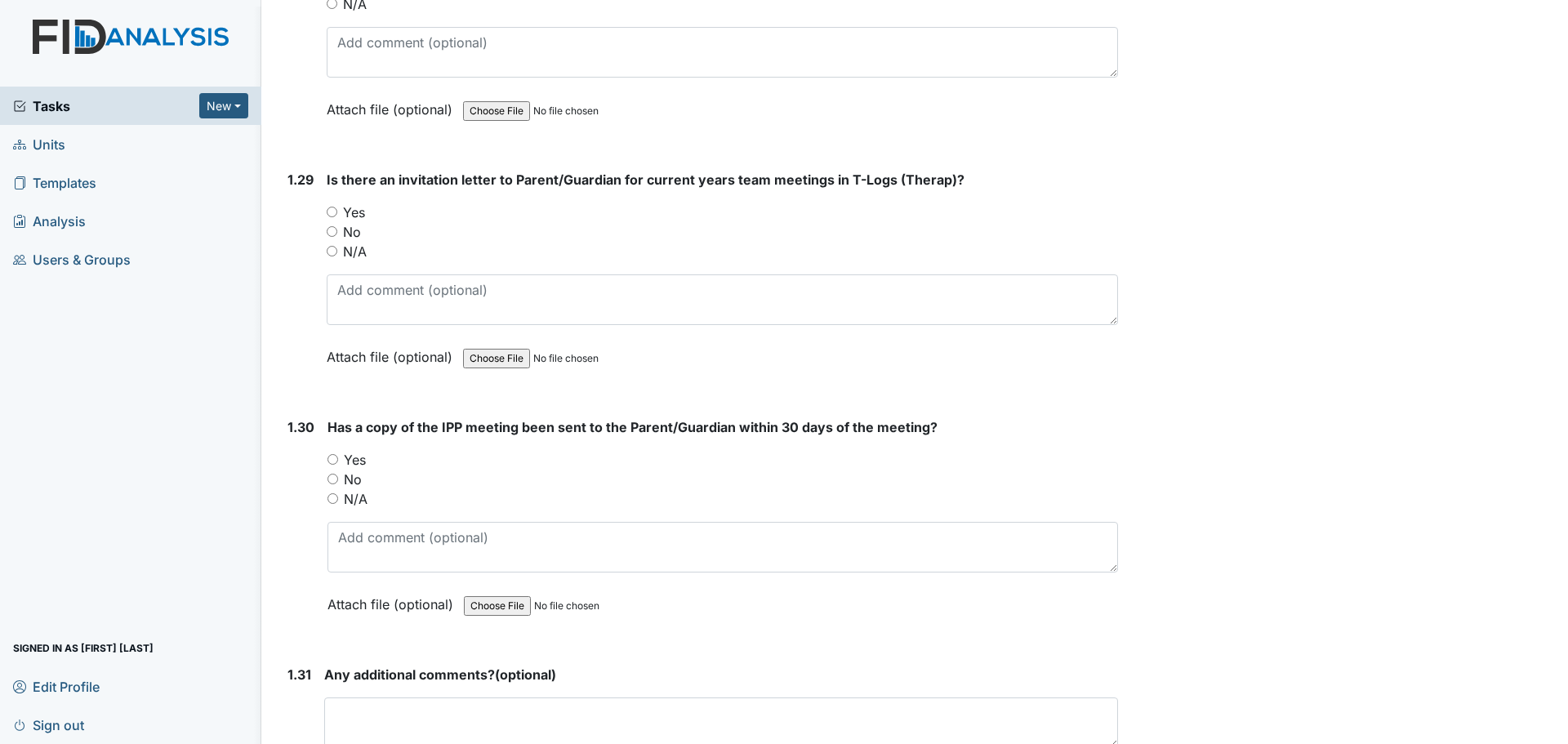 click on "Yes" at bounding box center [354, 460] 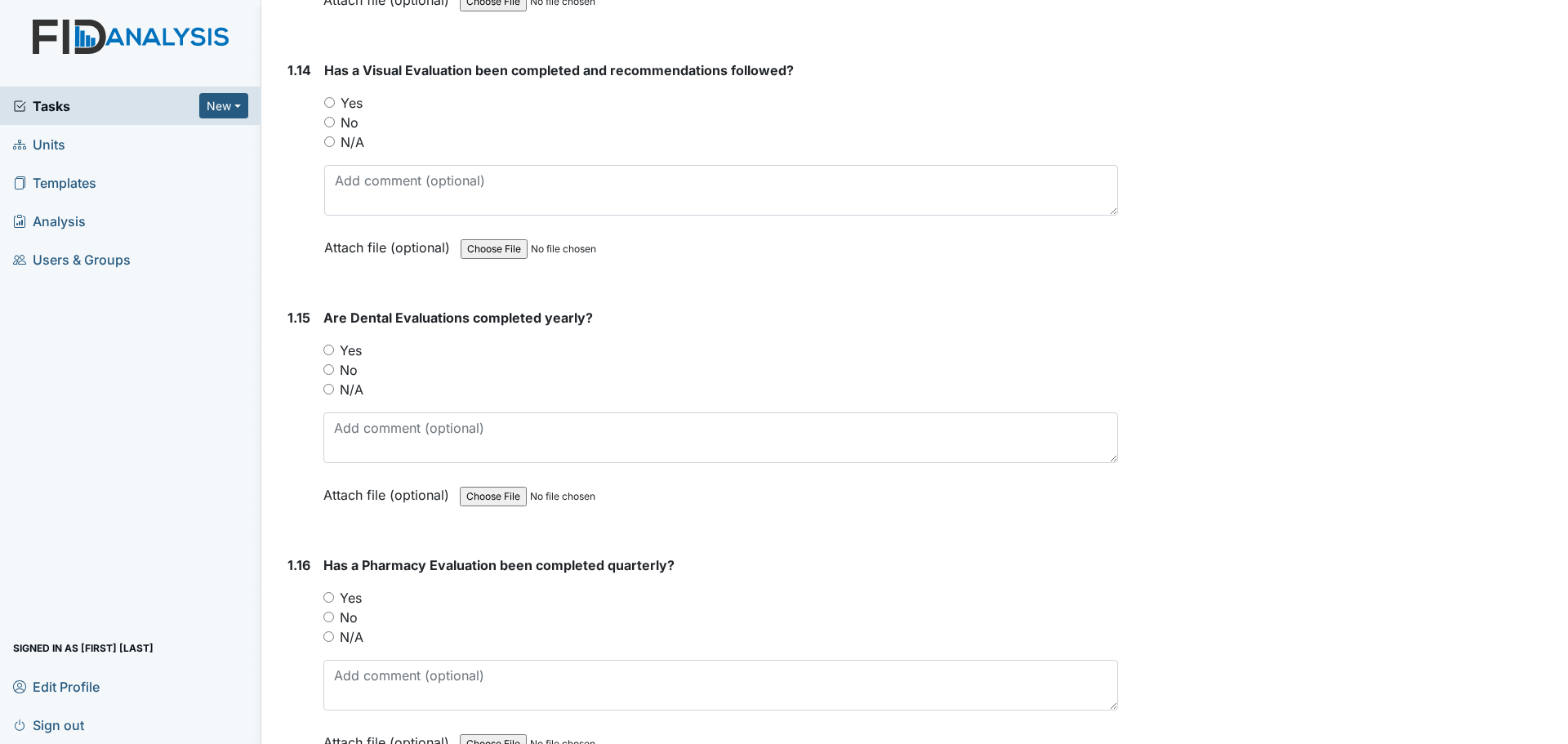 scroll, scrollTop: 3430, scrollLeft: 0, axis: vertical 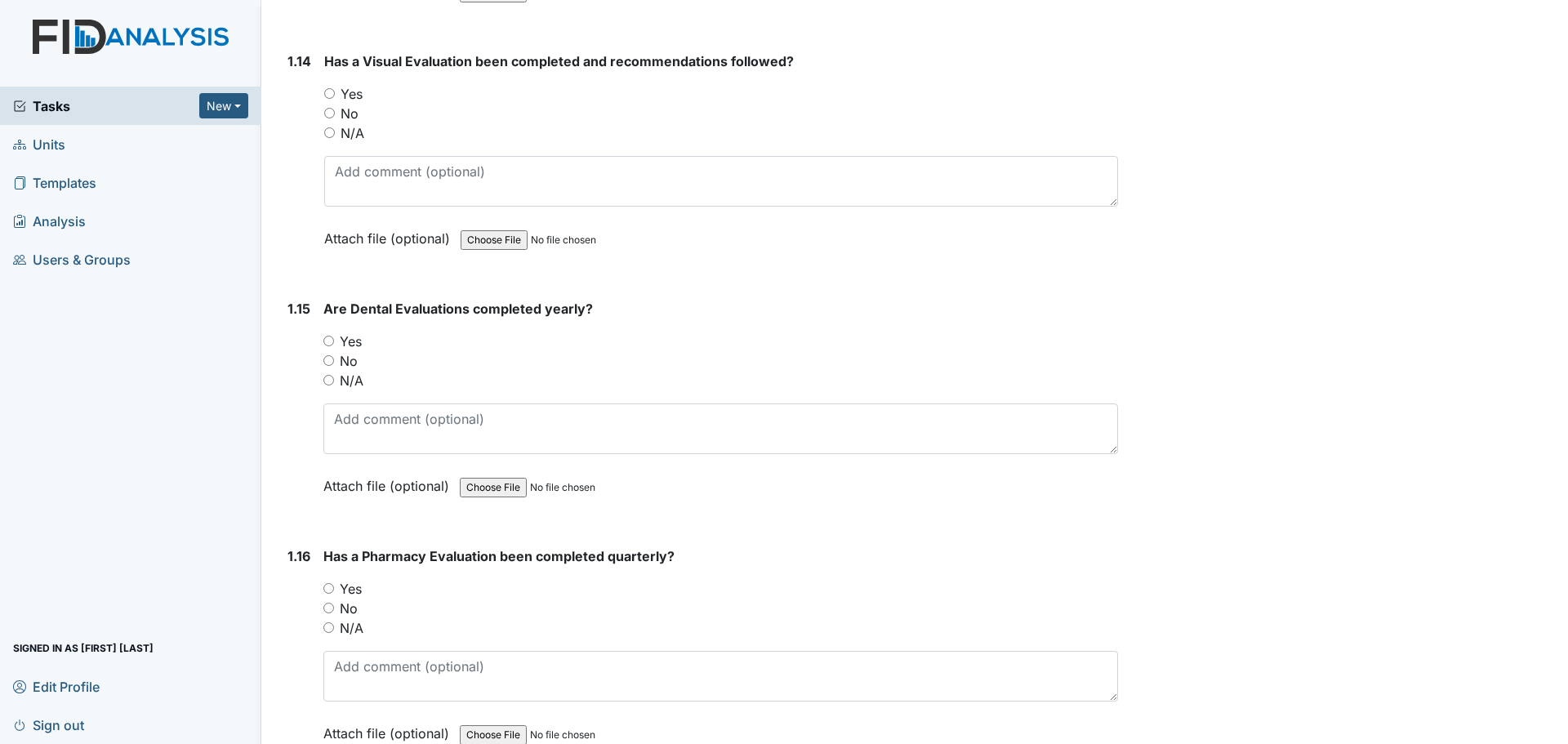 click on "Yes" at bounding box center (329, 93) 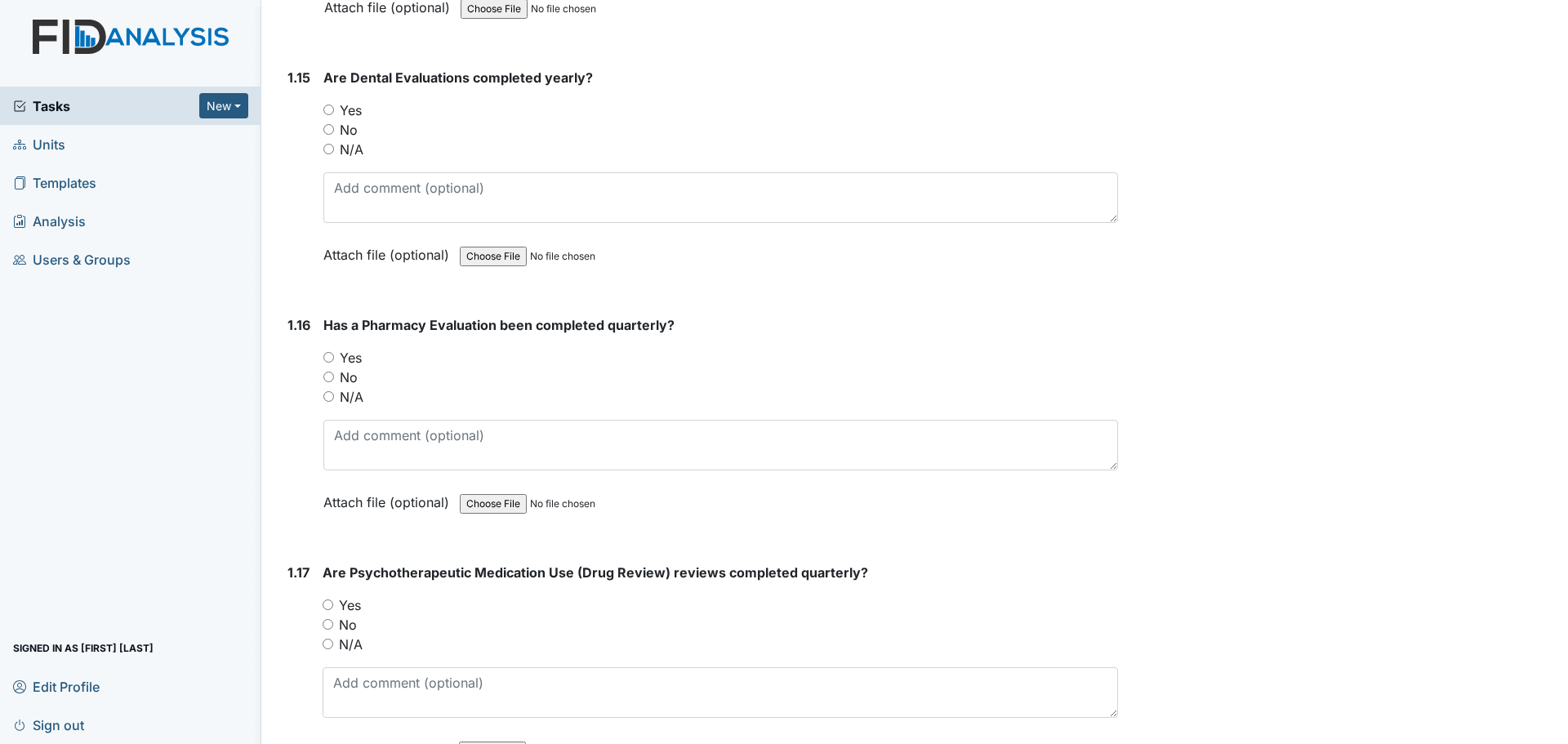 scroll, scrollTop: 3675, scrollLeft: 0, axis: vertical 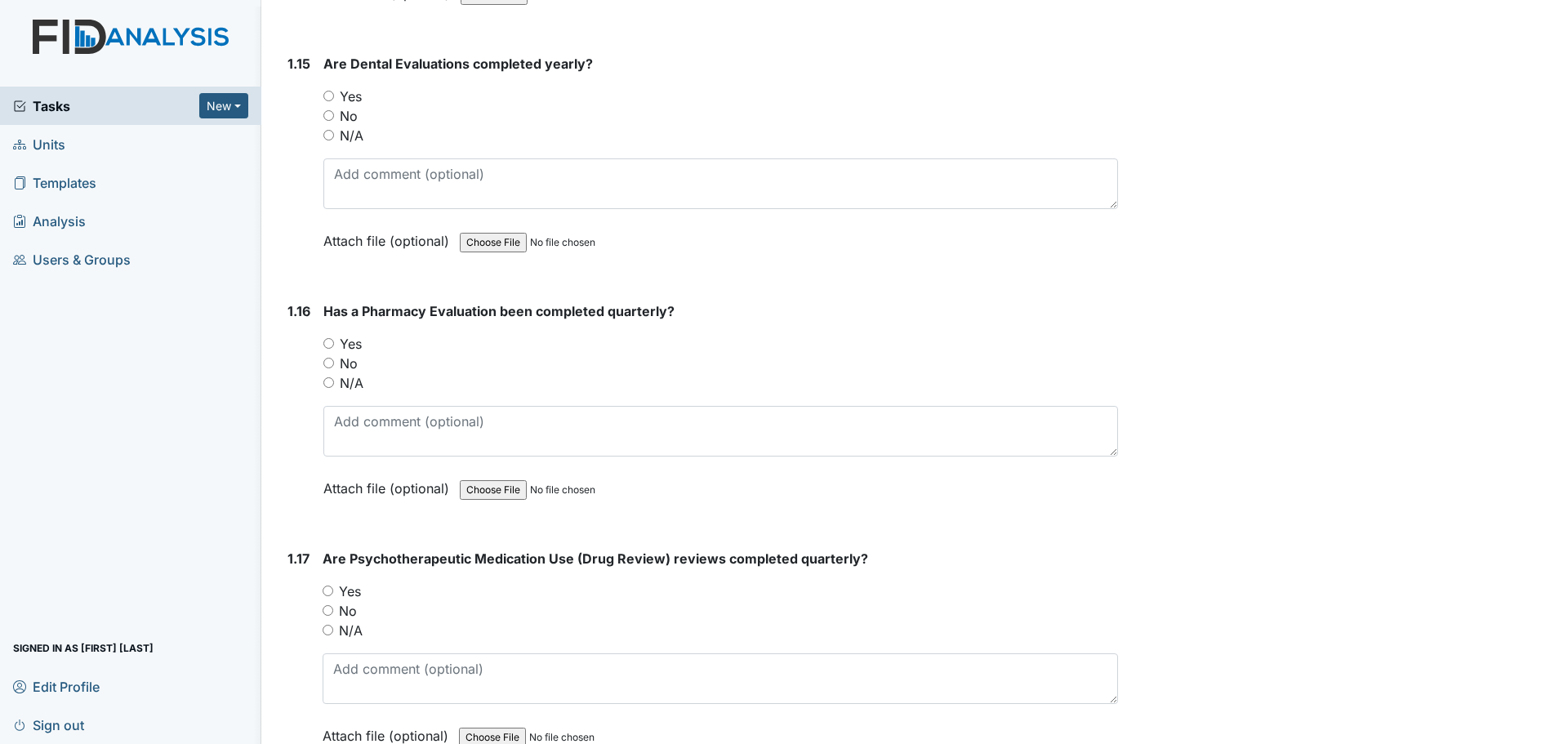 click on "Yes" at bounding box center [328, 96] 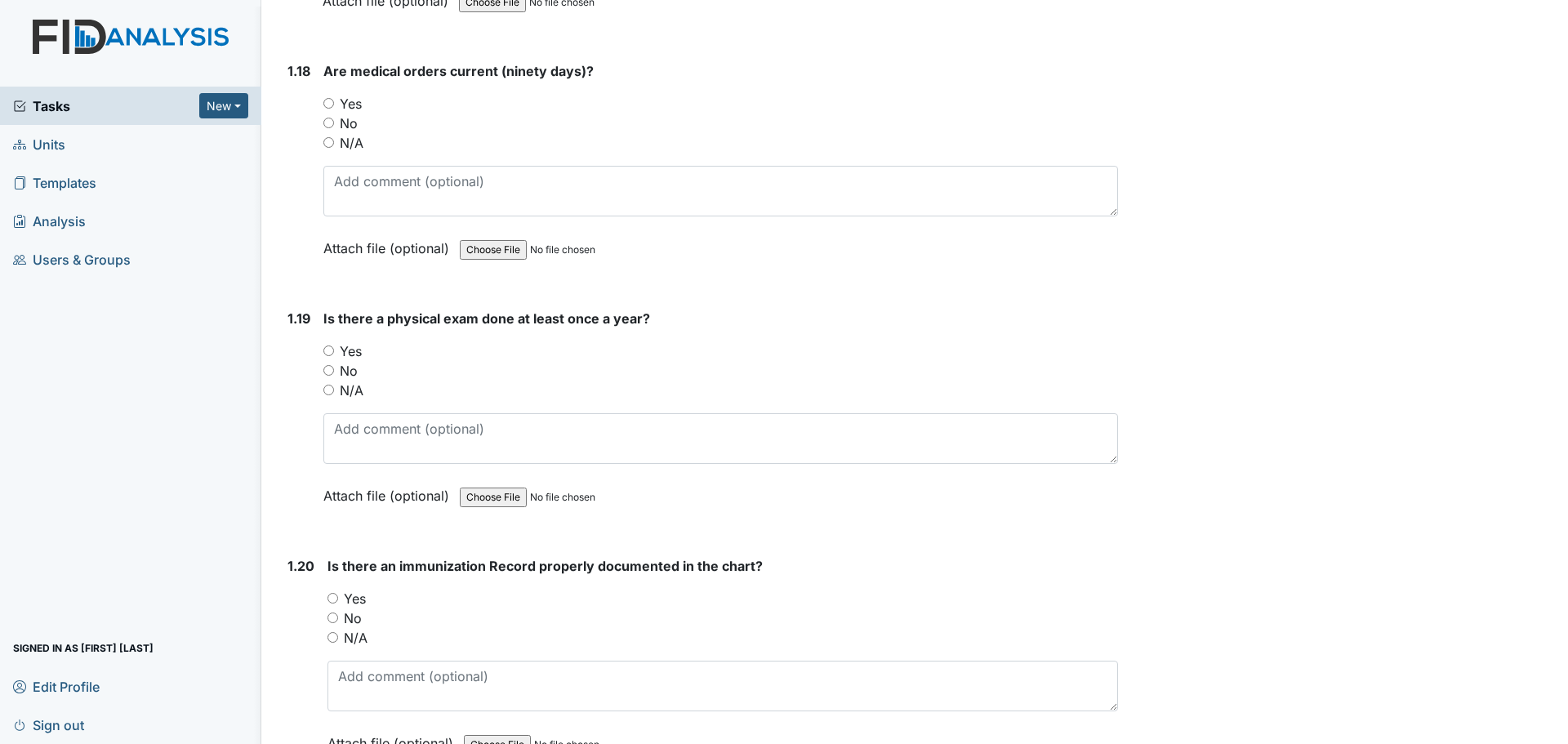 scroll, scrollTop: 4492, scrollLeft: 0, axis: vertical 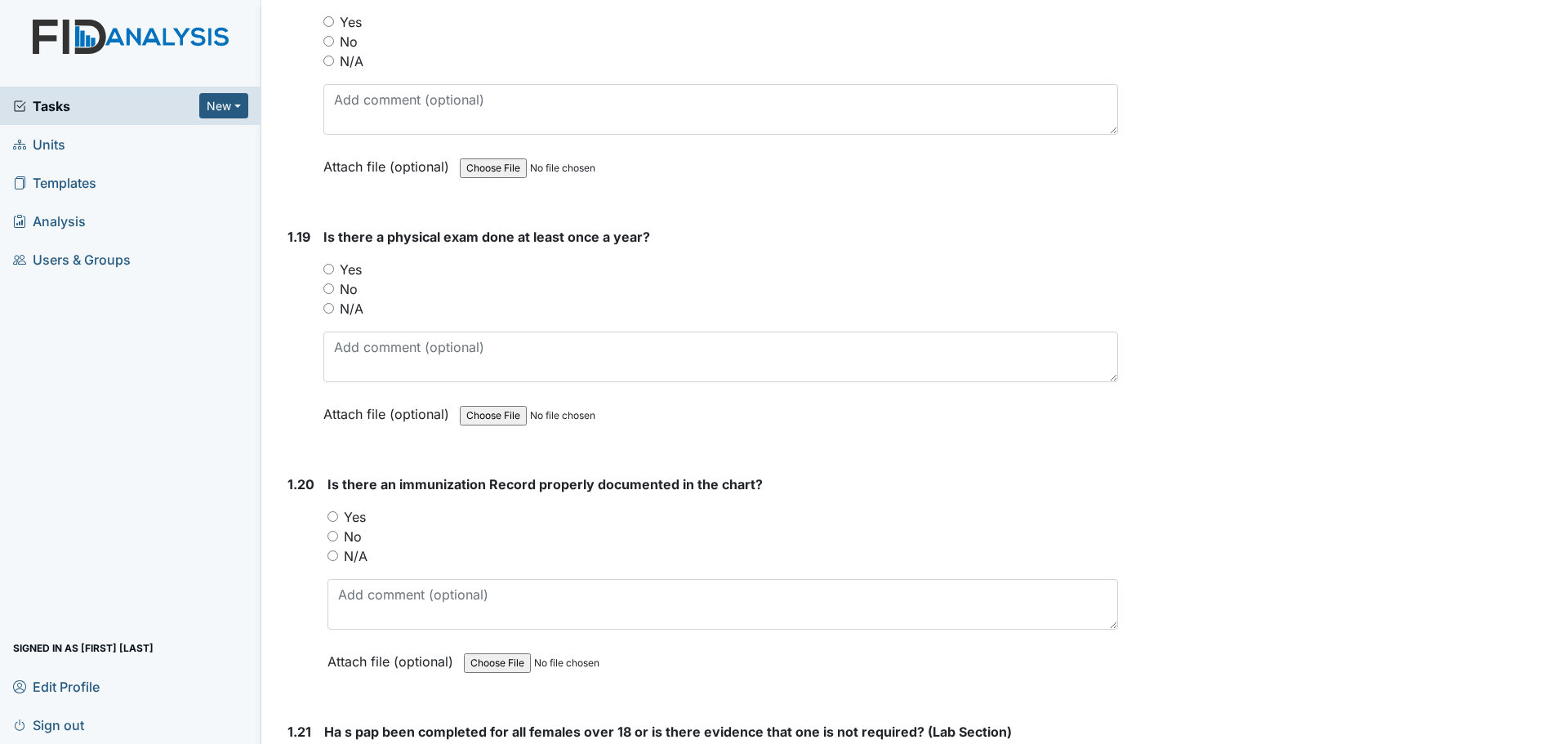 click on "Yes" at bounding box center (350, 270) 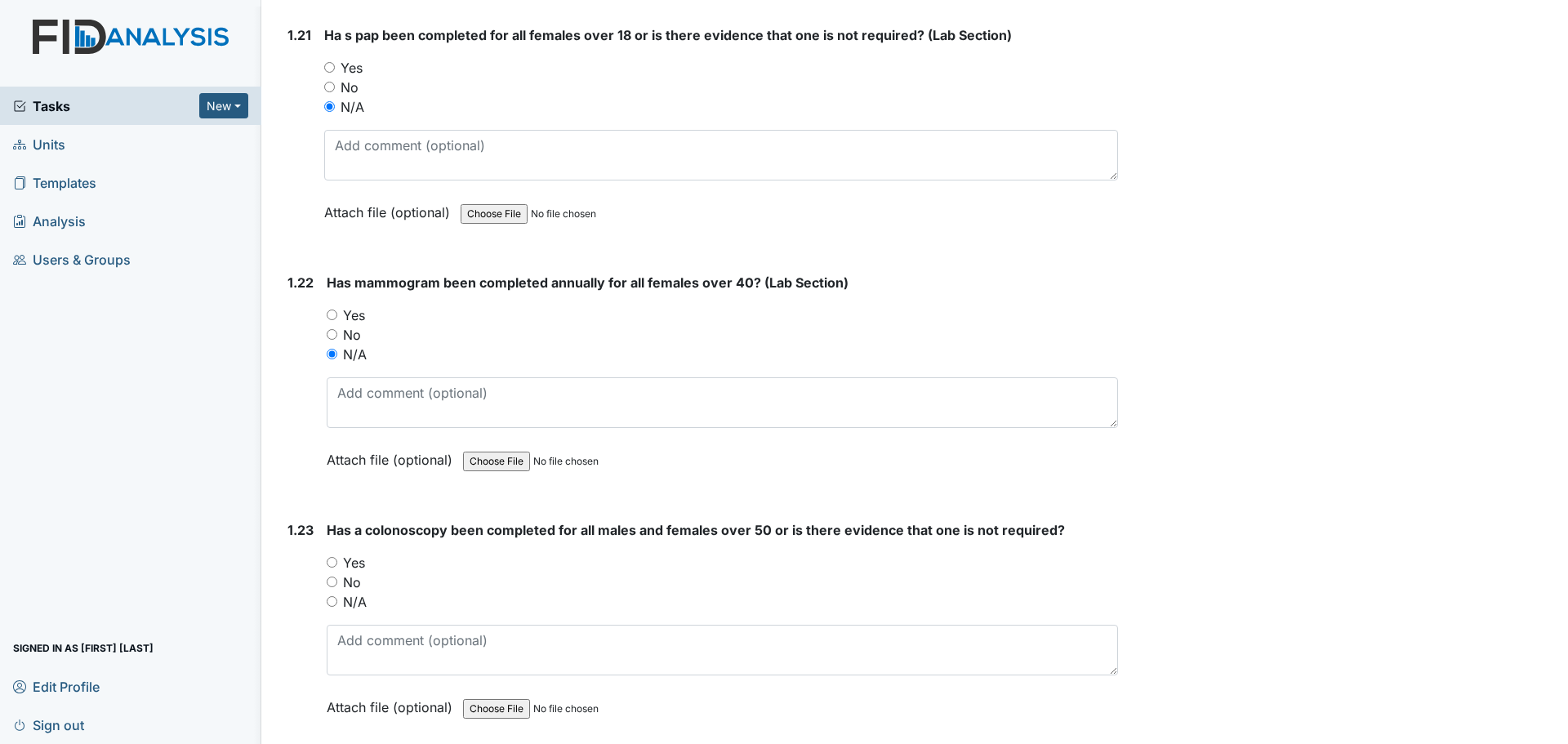 scroll, scrollTop: 5227, scrollLeft: 0, axis: vertical 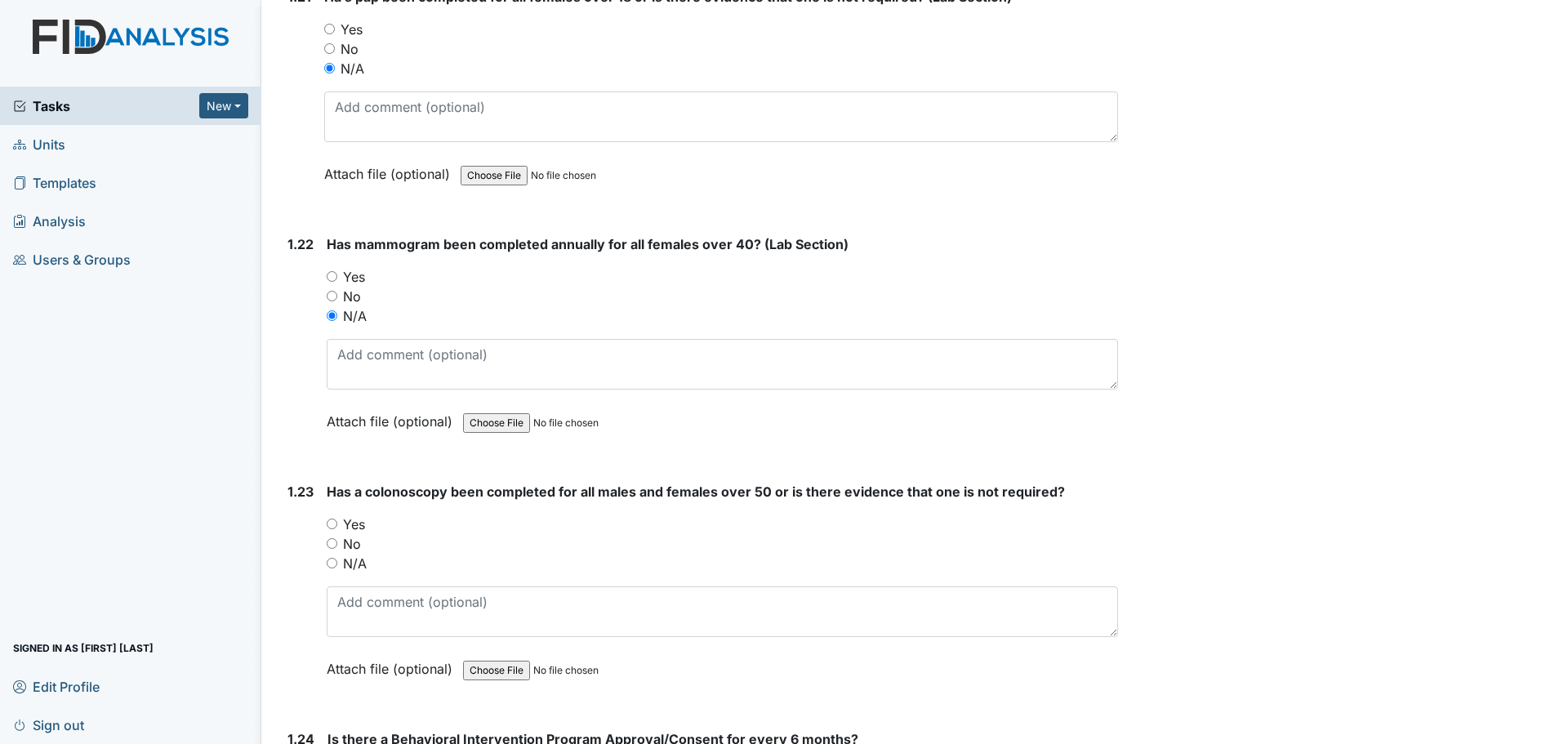 drag, startPoint x: 331, startPoint y: 523, endPoint x: 341, endPoint y: 521, distance: 10.198039 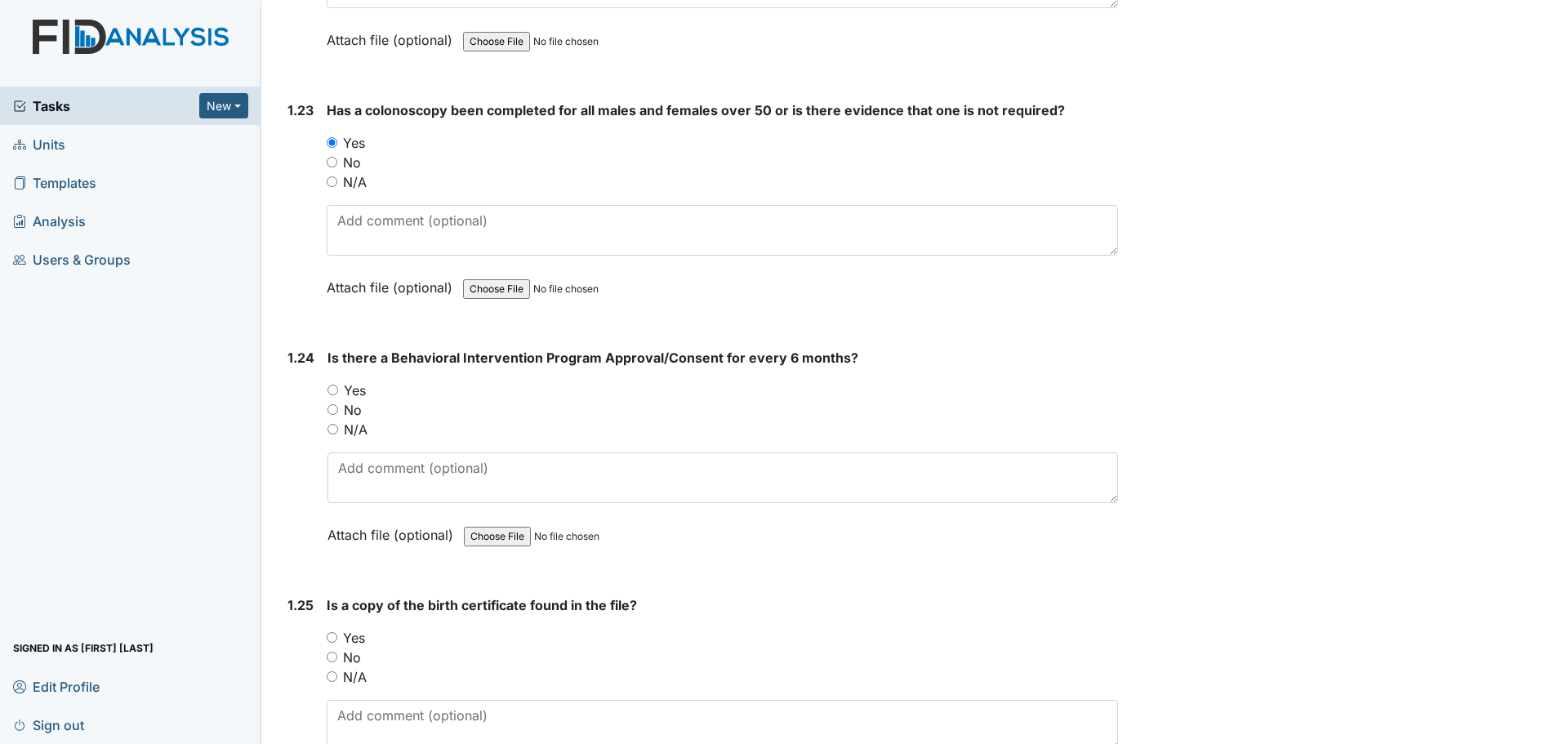 scroll, scrollTop: 5635, scrollLeft: 0, axis: vertical 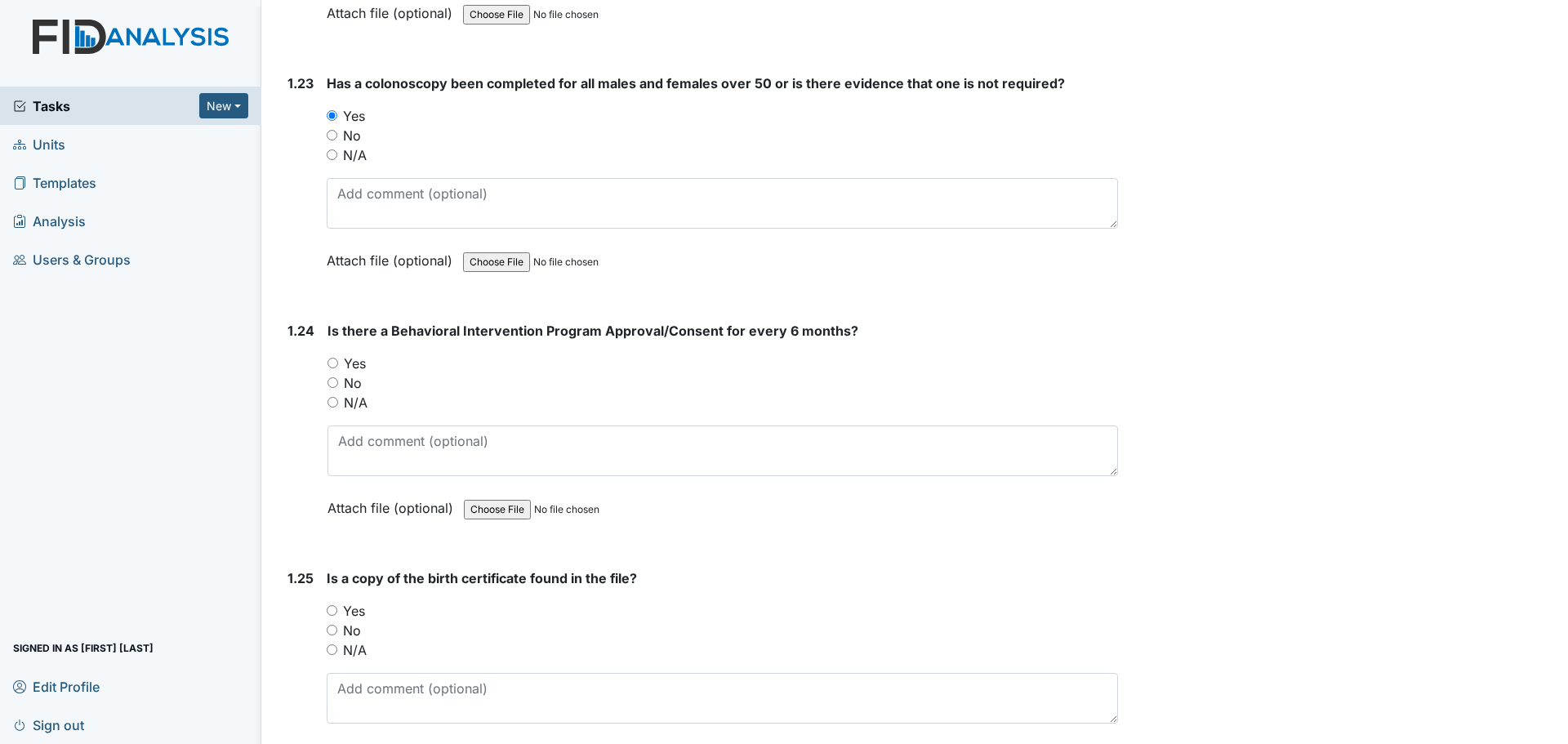 click on "1.25
Is a copy of the birth certificate found in the file?
You must select one of the below options.
Yes
No
N/A
Attach file (optional)
You can upload .pdf, .txt, .jpg, .jpeg, .png, .csv, .xls, or .doc files under 100MB." at bounding box center (699, 679) 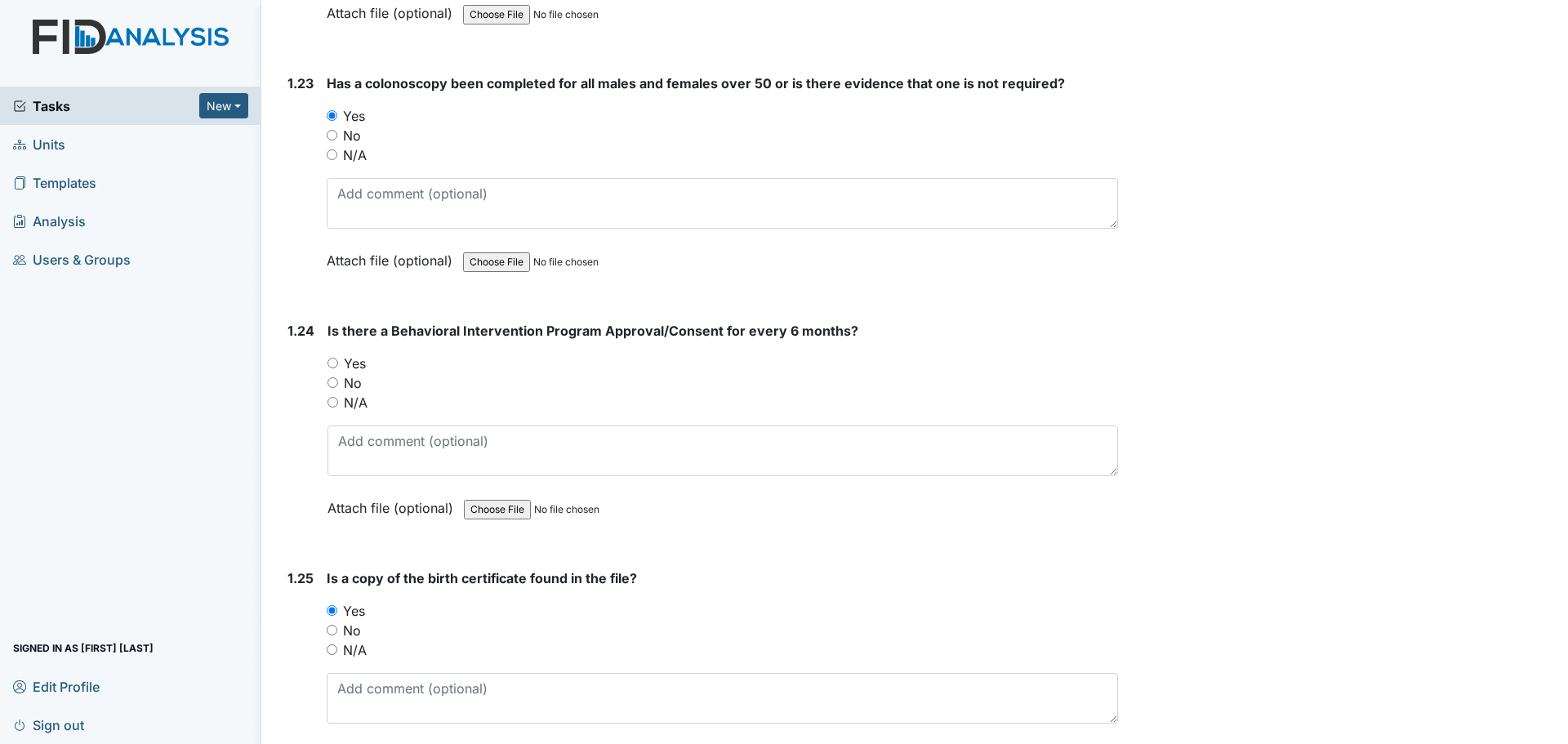 click on "Yes" at bounding box center (332, 363) 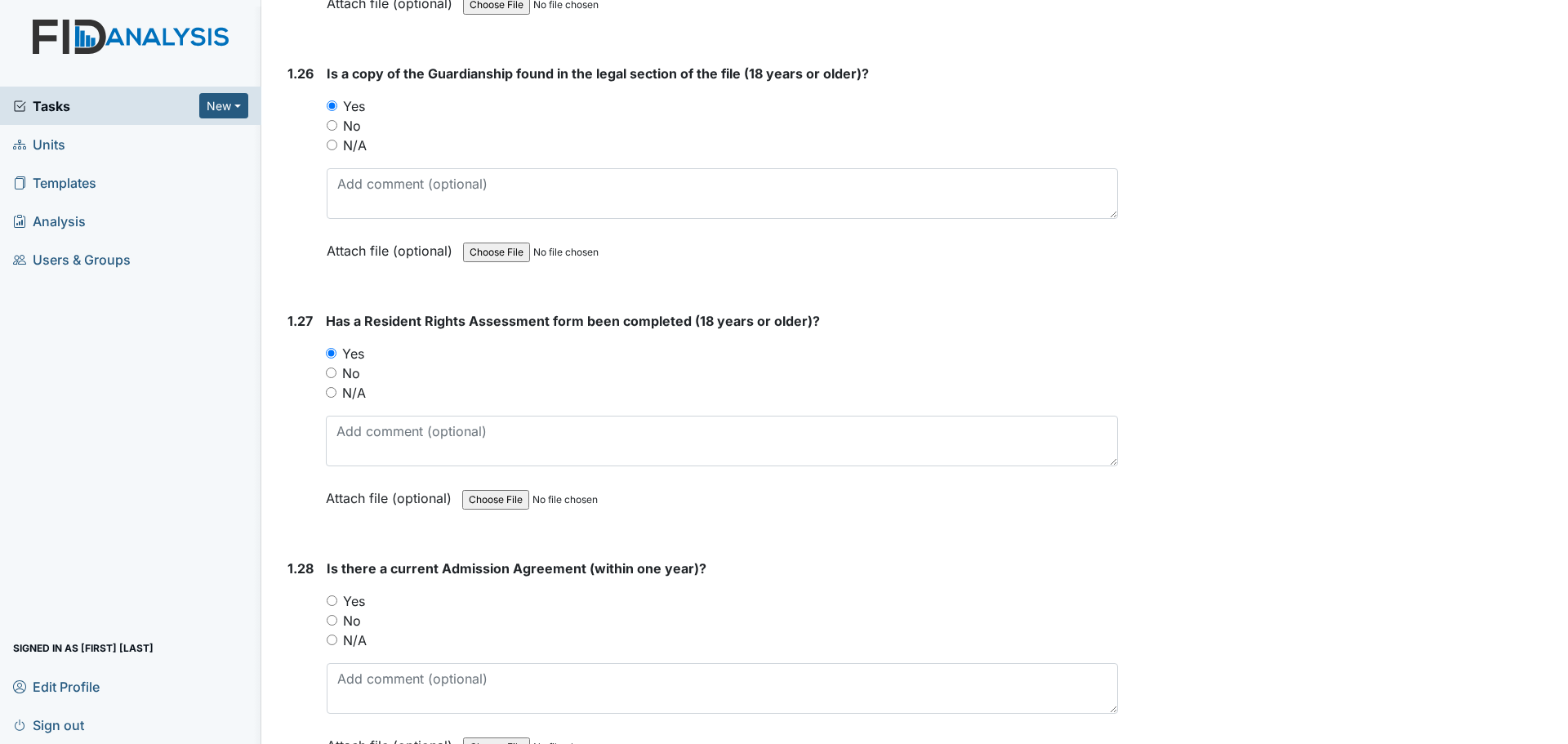 scroll, scrollTop: 6533, scrollLeft: 0, axis: vertical 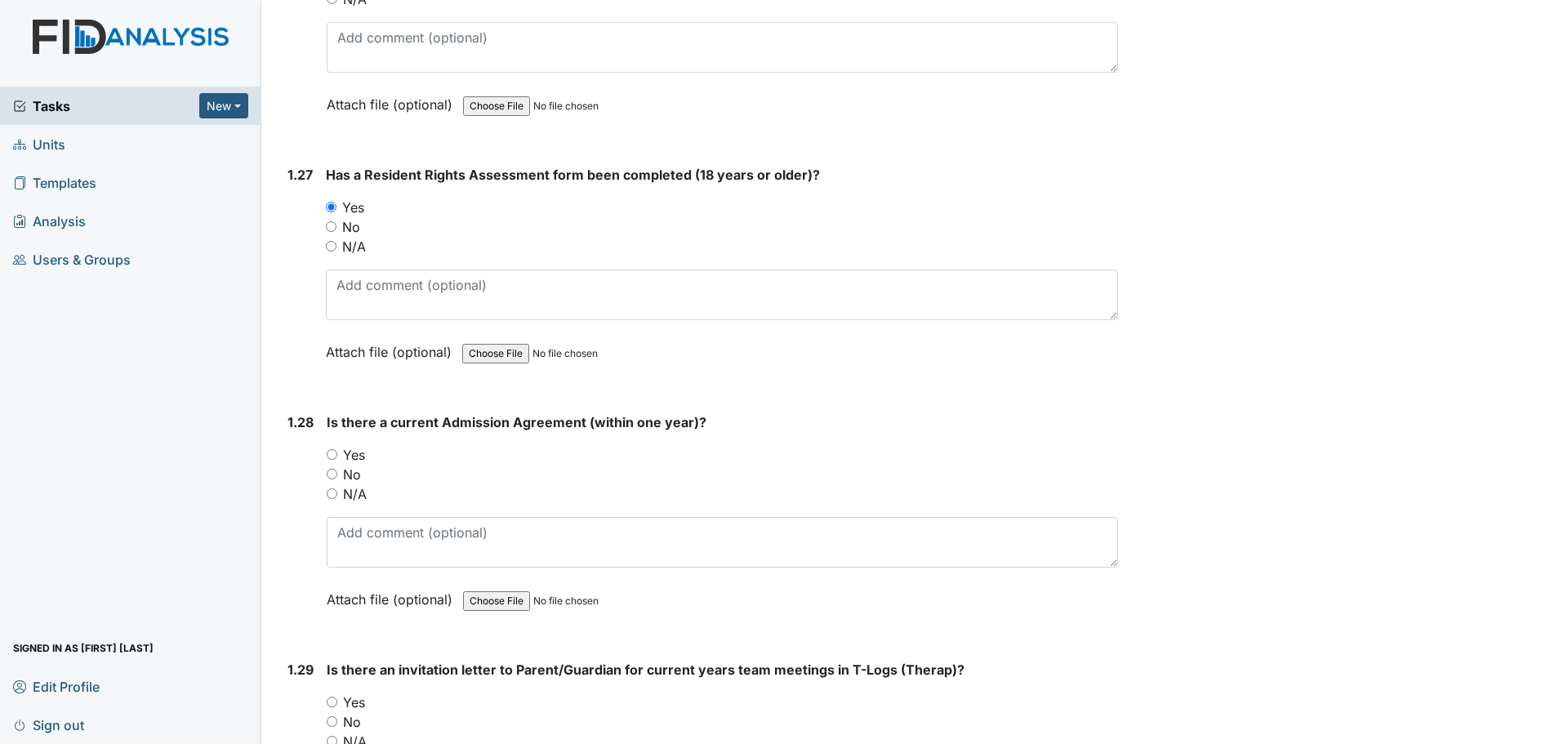 click on "Yes" at bounding box center (354, 455) 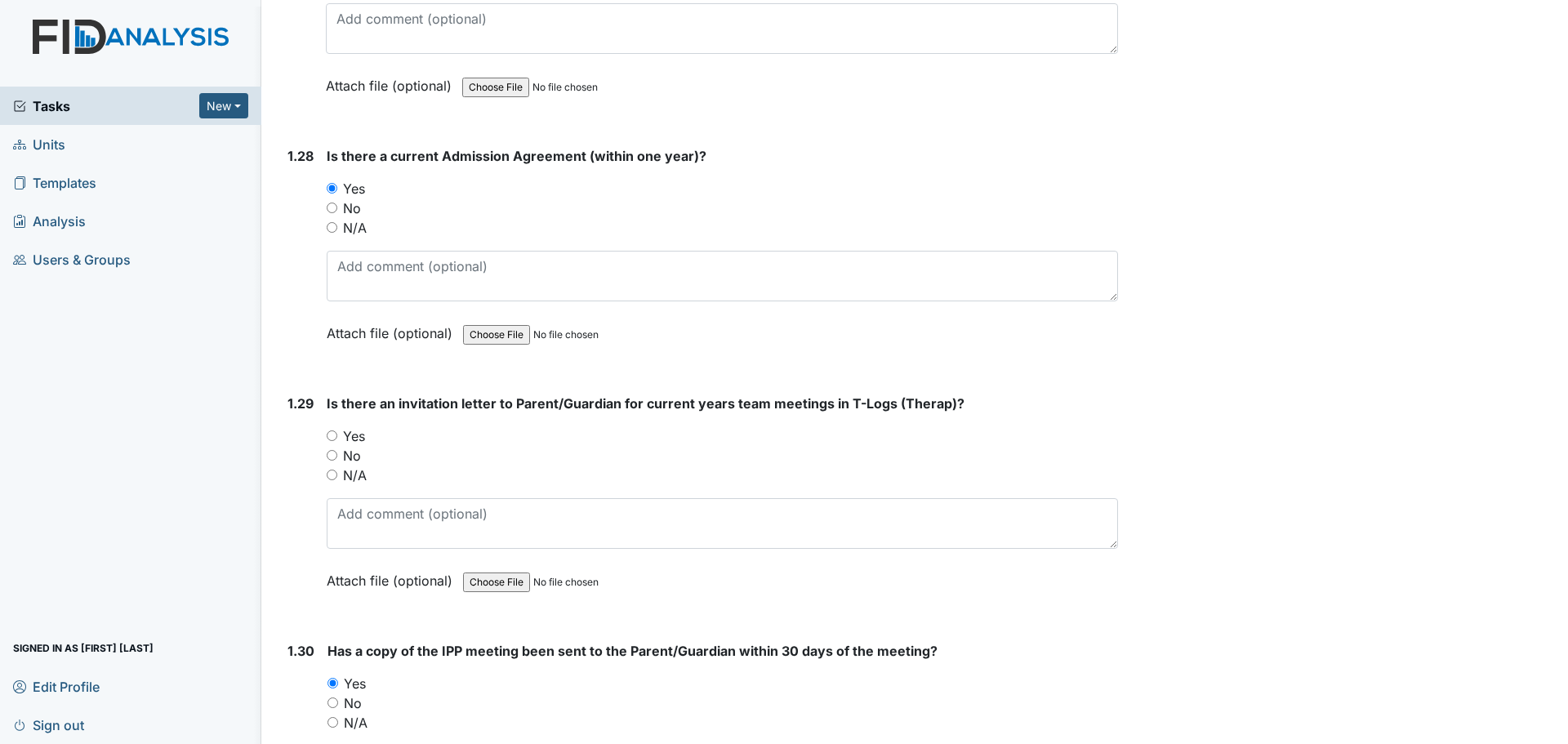 scroll, scrollTop: 6942, scrollLeft: 0, axis: vertical 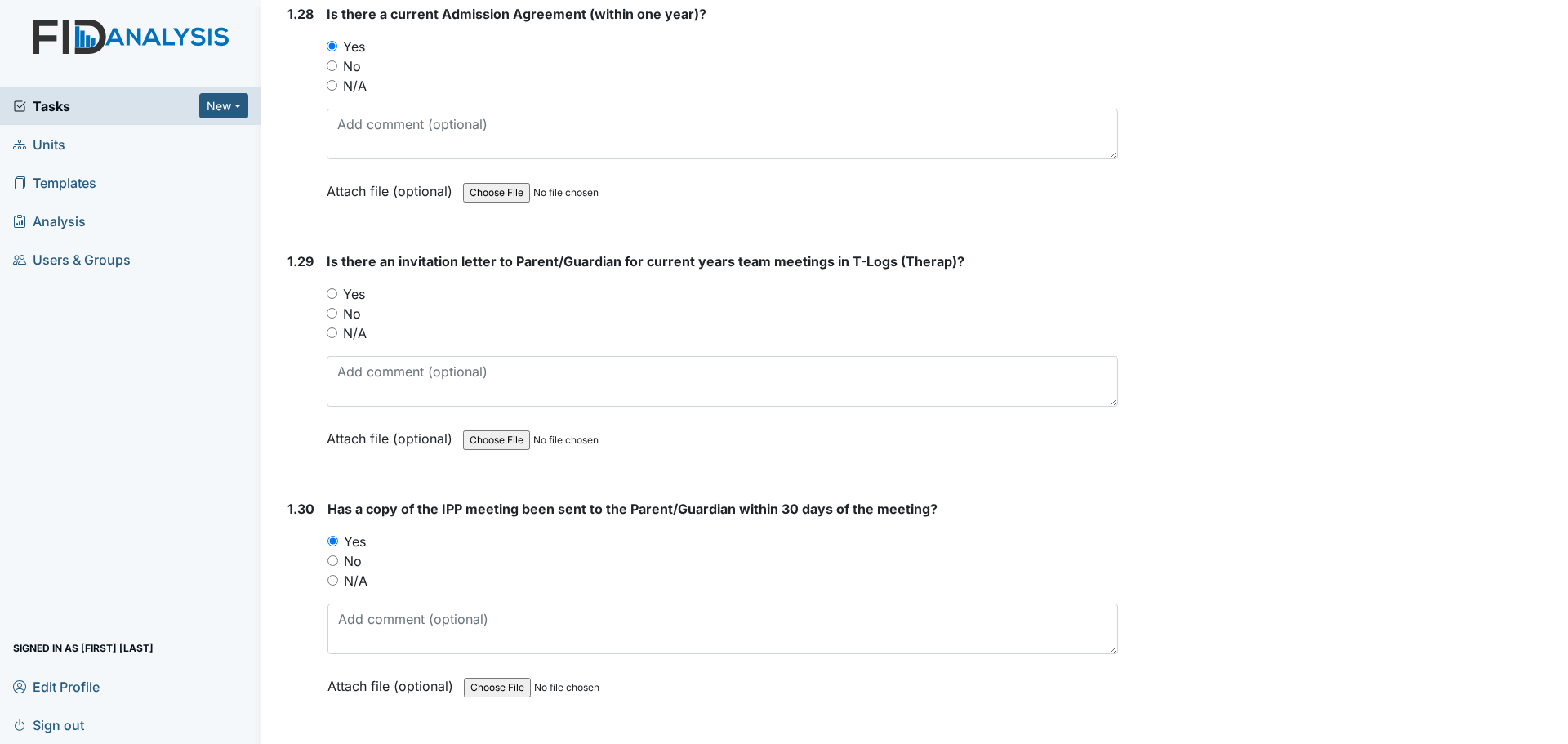 click on "Yes" at bounding box center (354, 294) 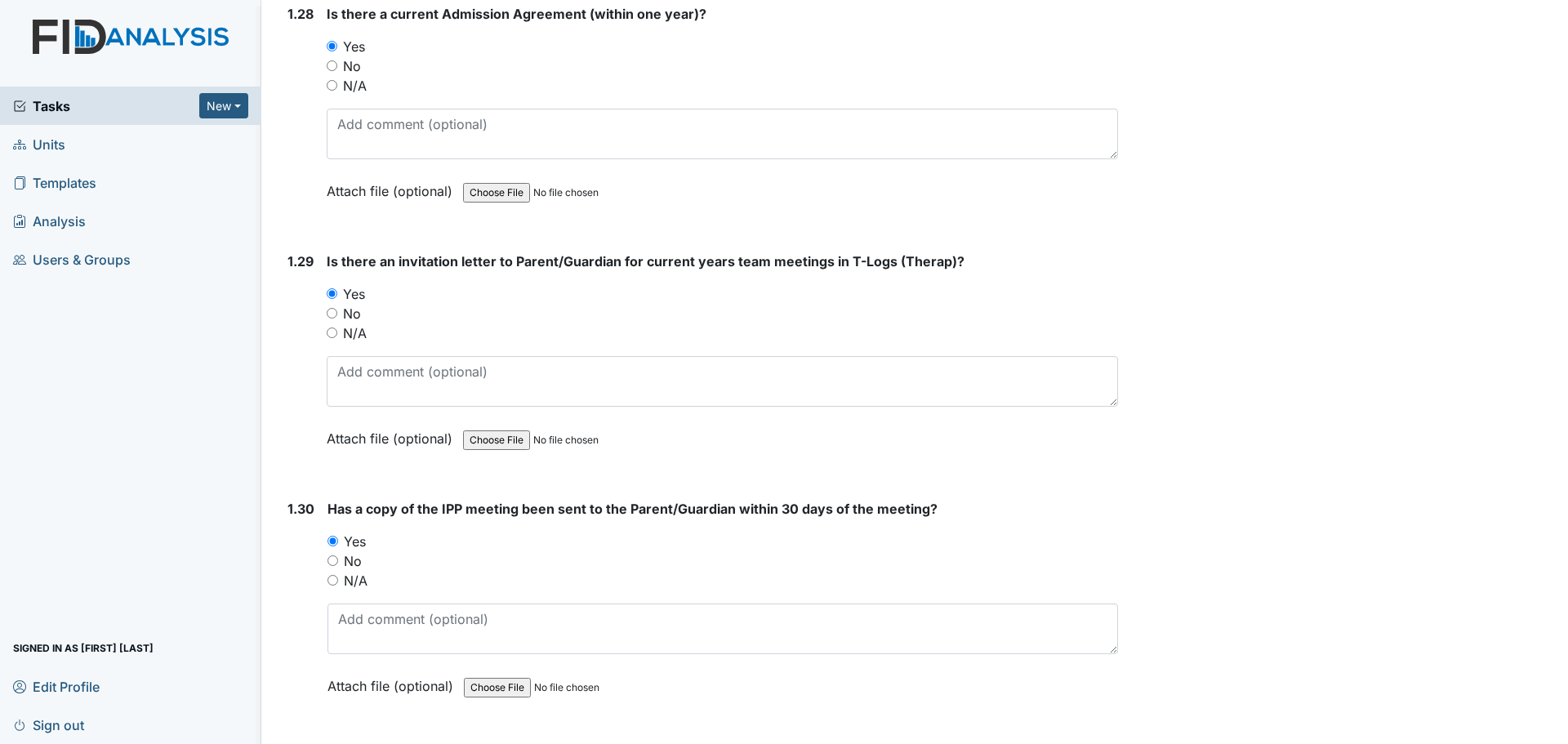click on "No" at bounding box center [352, 314] 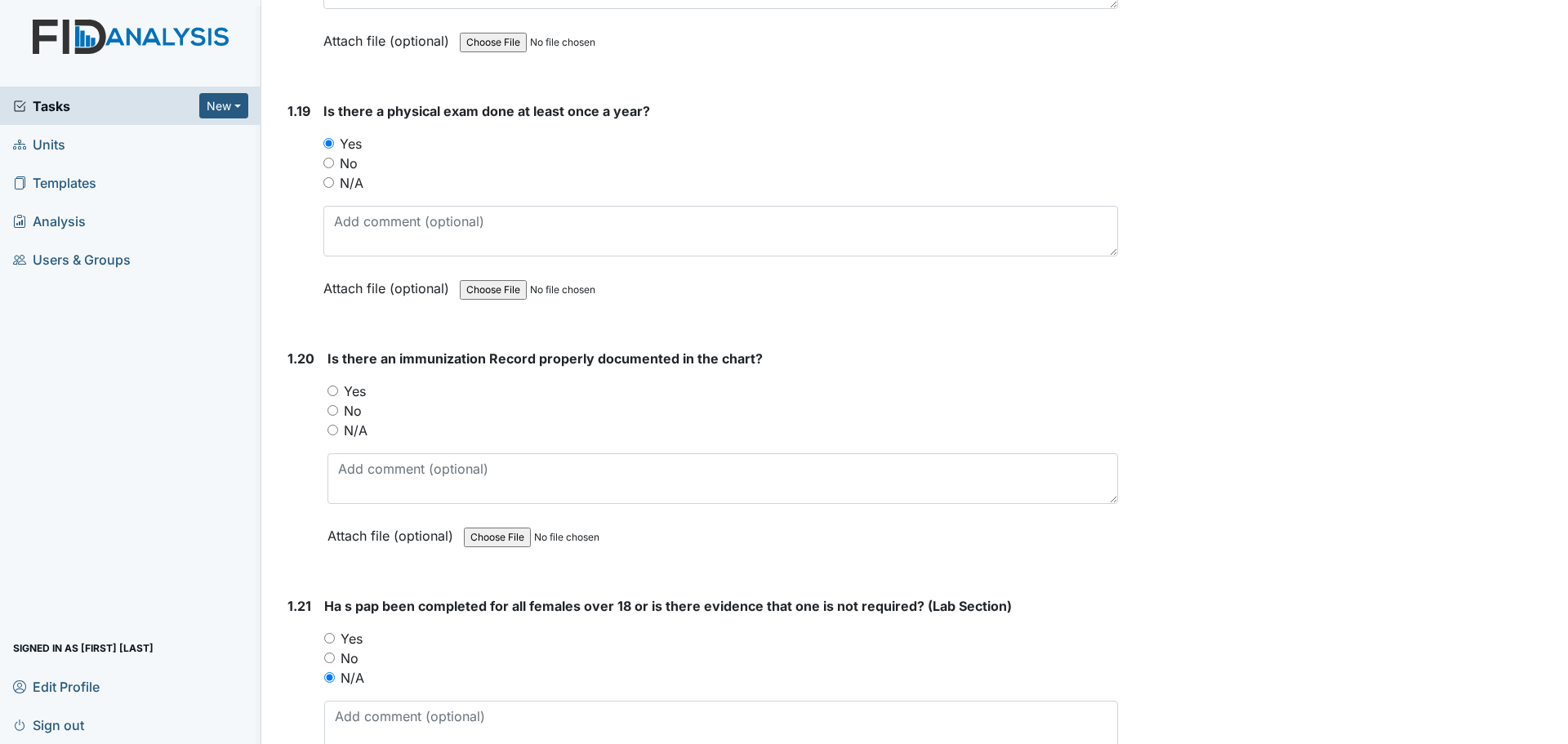 scroll, scrollTop: 4614, scrollLeft: 0, axis: vertical 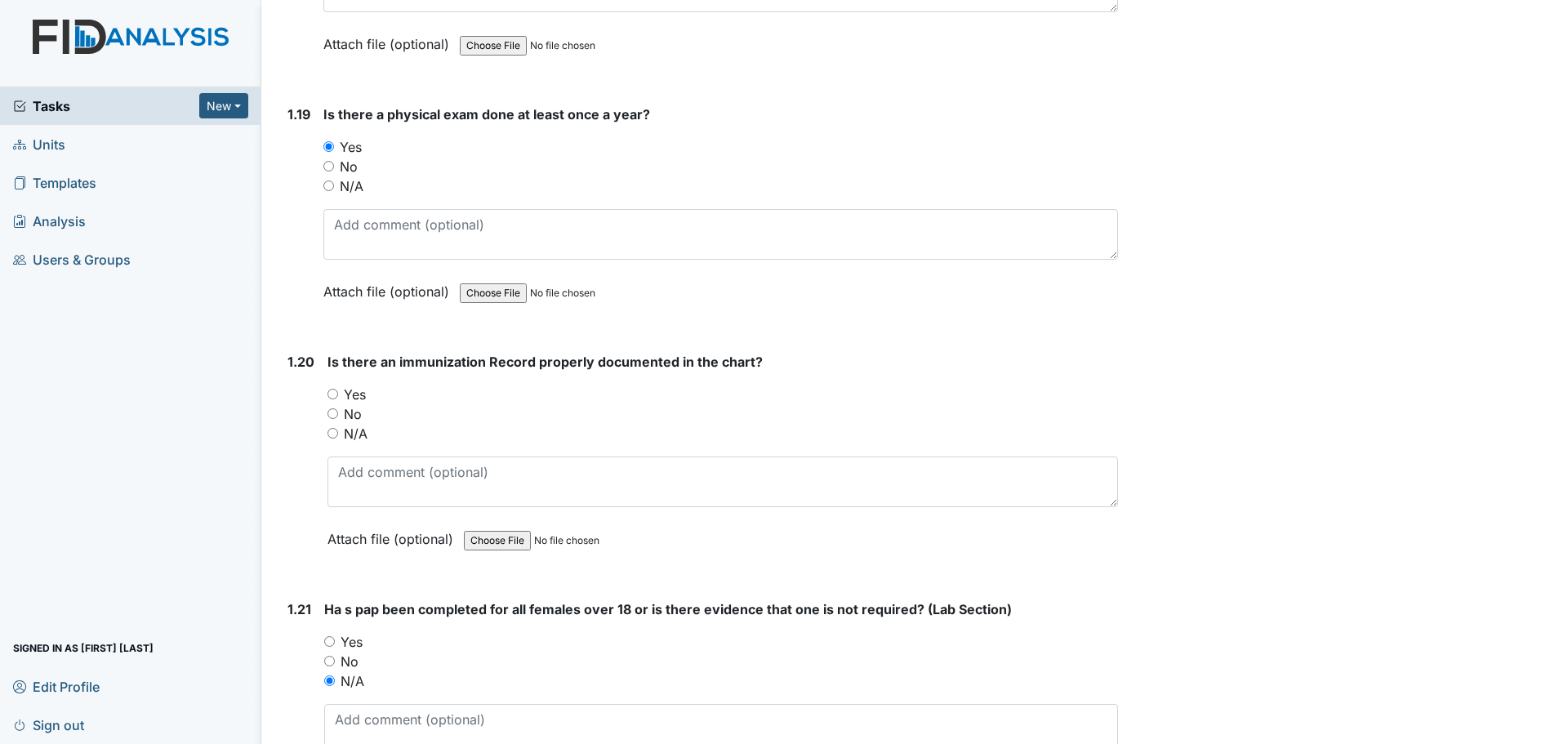 click on "Yes" at bounding box center (332, 394) 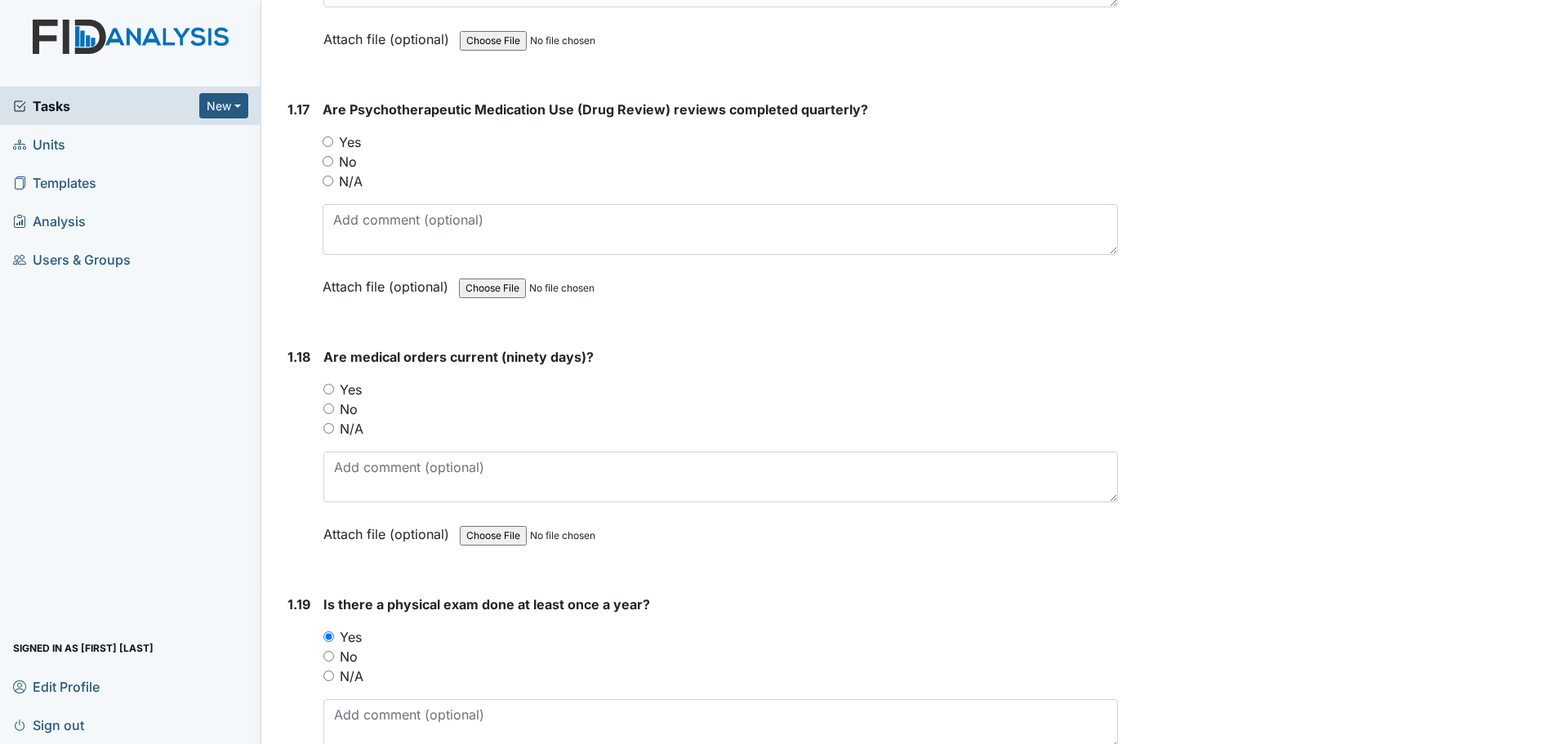 scroll, scrollTop: 4043, scrollLeft: 0, axis: vertical 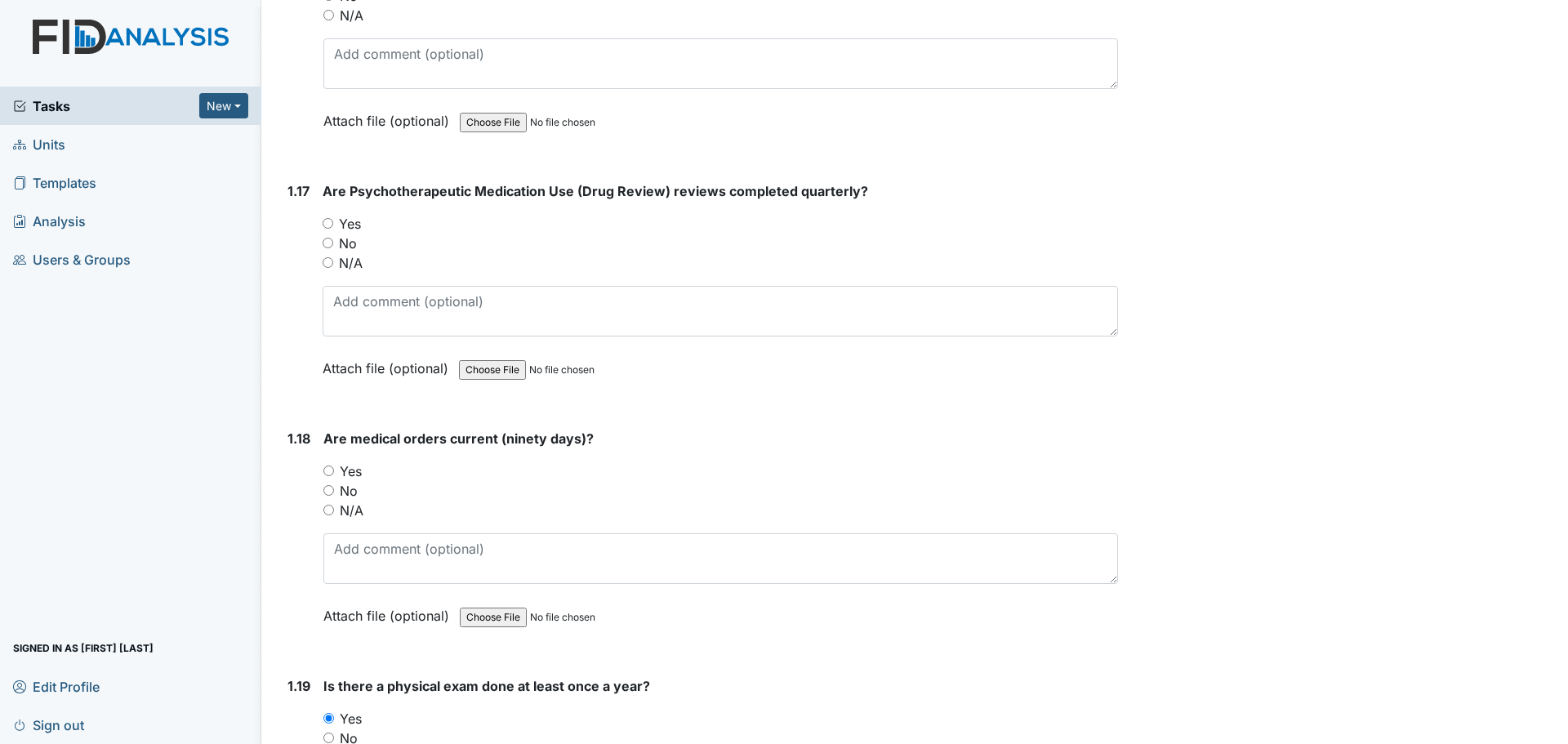 click on "Yes" at bounding box center (350, 471) 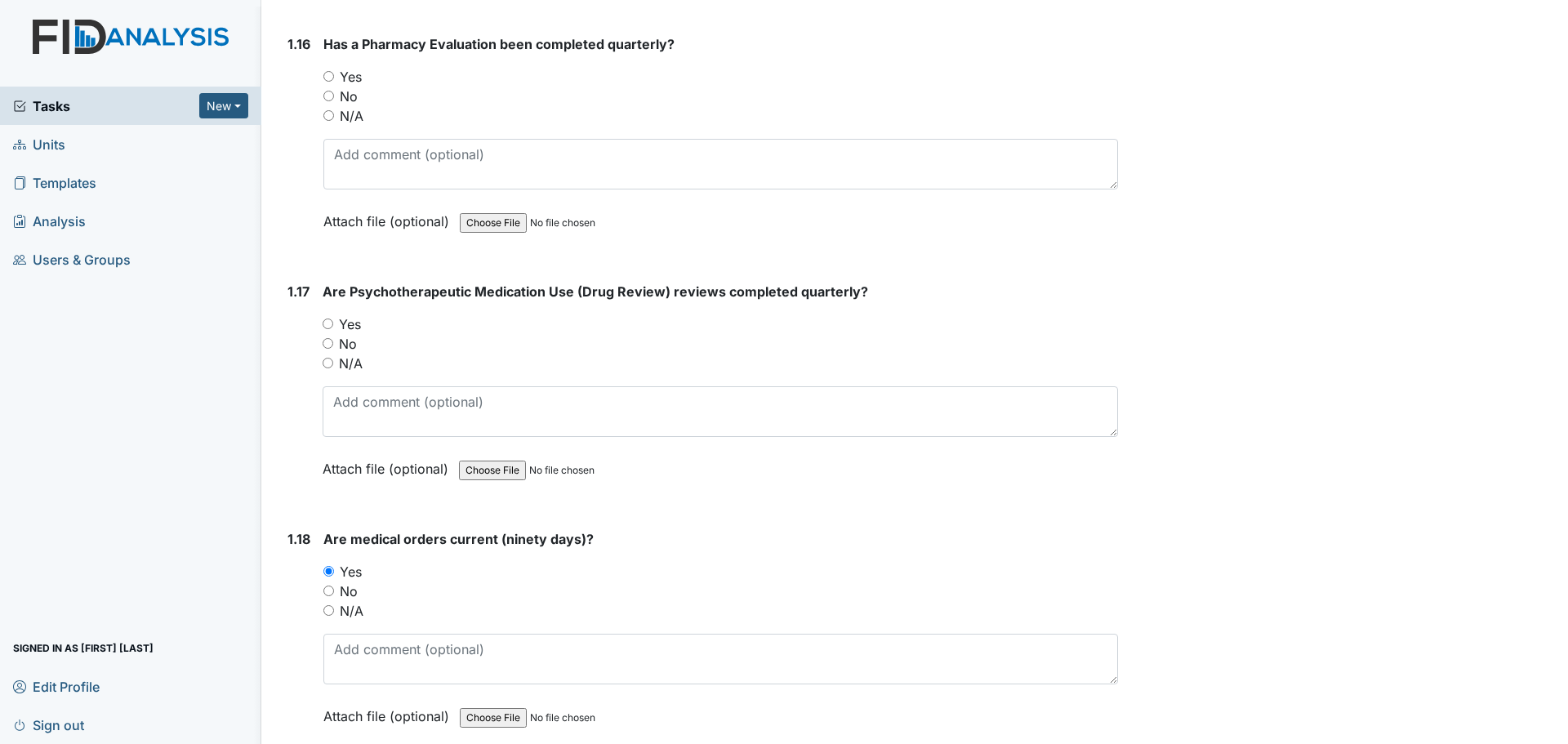 scroll, scrollTop: 3798, scrollLeft: 0, axis: vertical 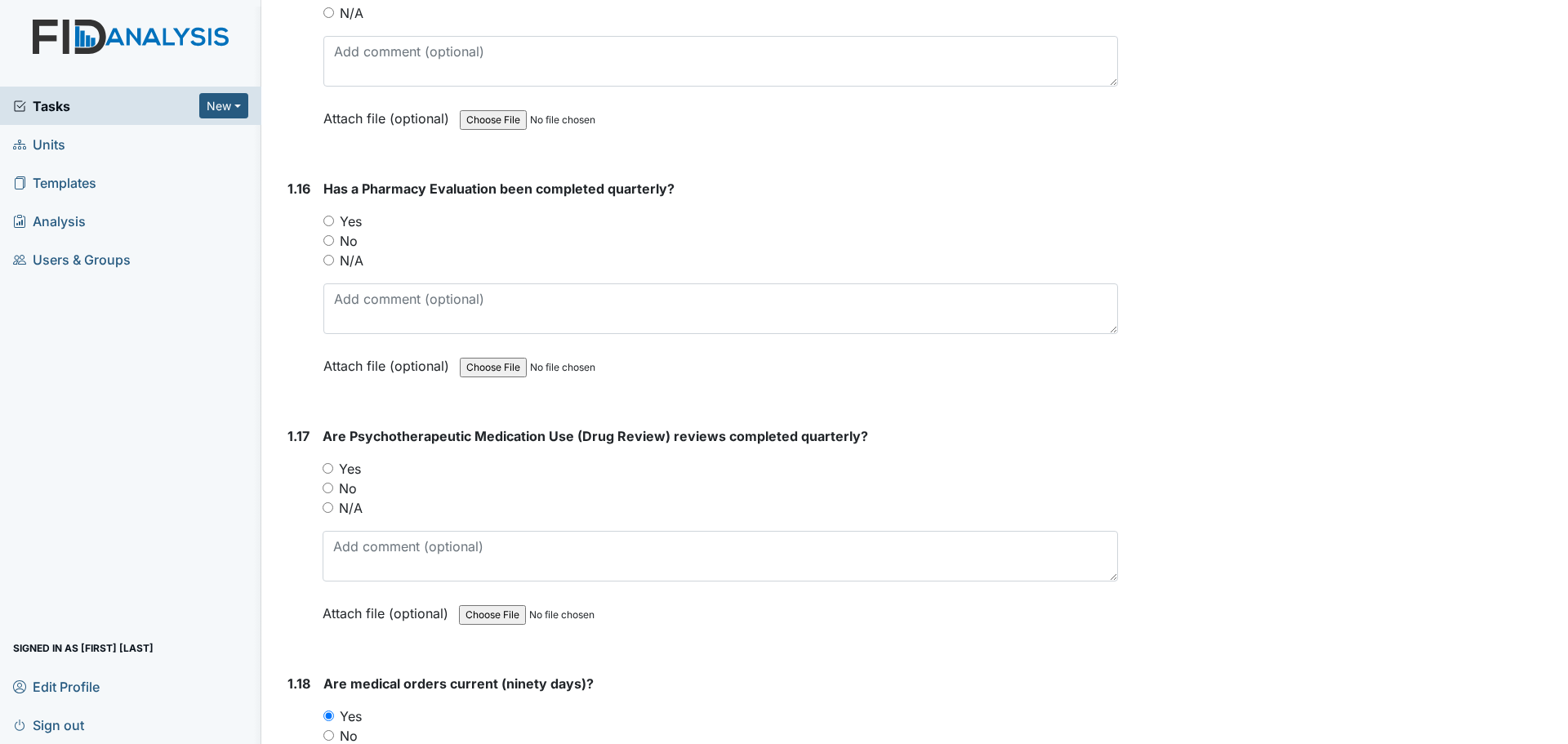 click on "Yes" at bounding box center (350, 469) 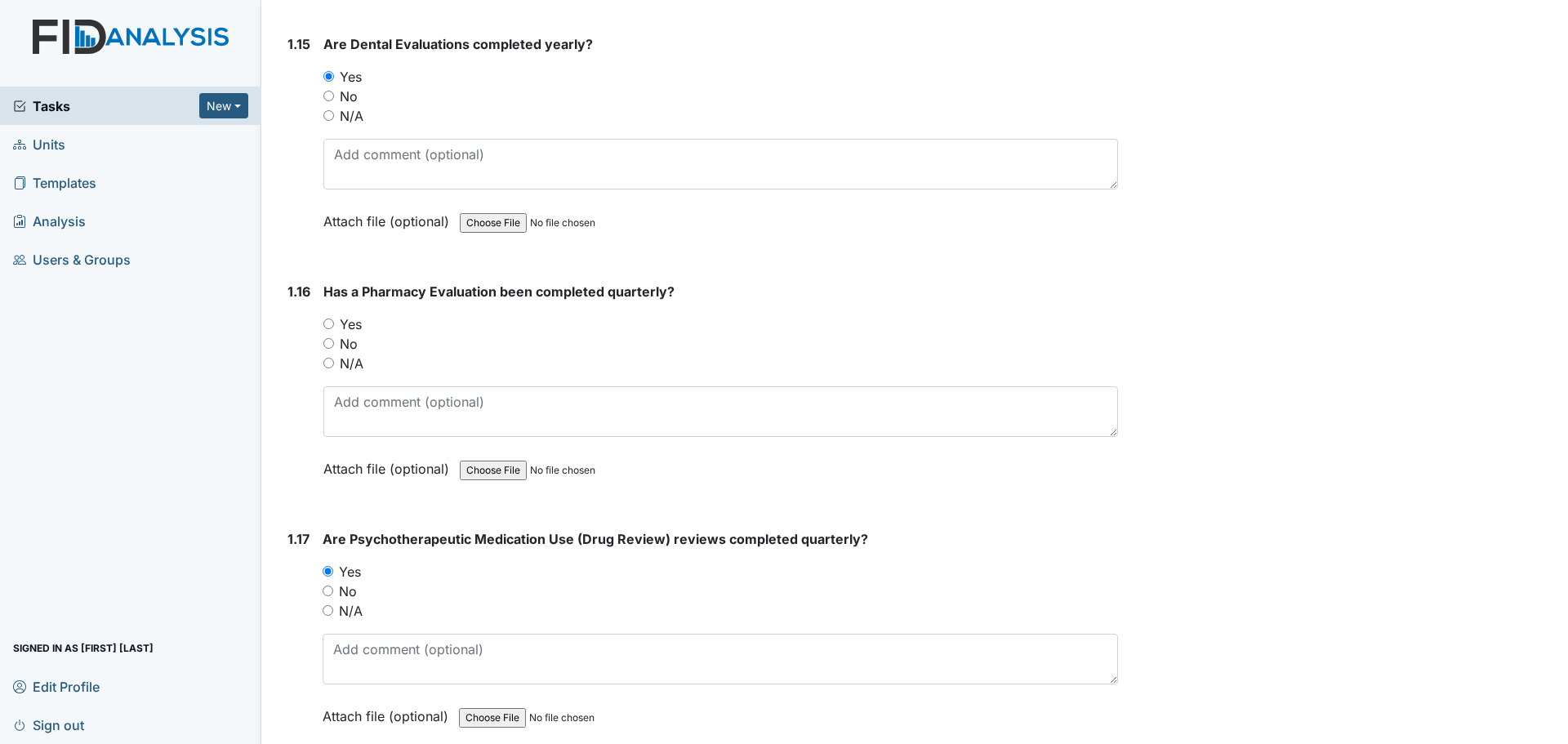 scroll, scrollTop: 3553, scrollLeft: 0, axis: vertical 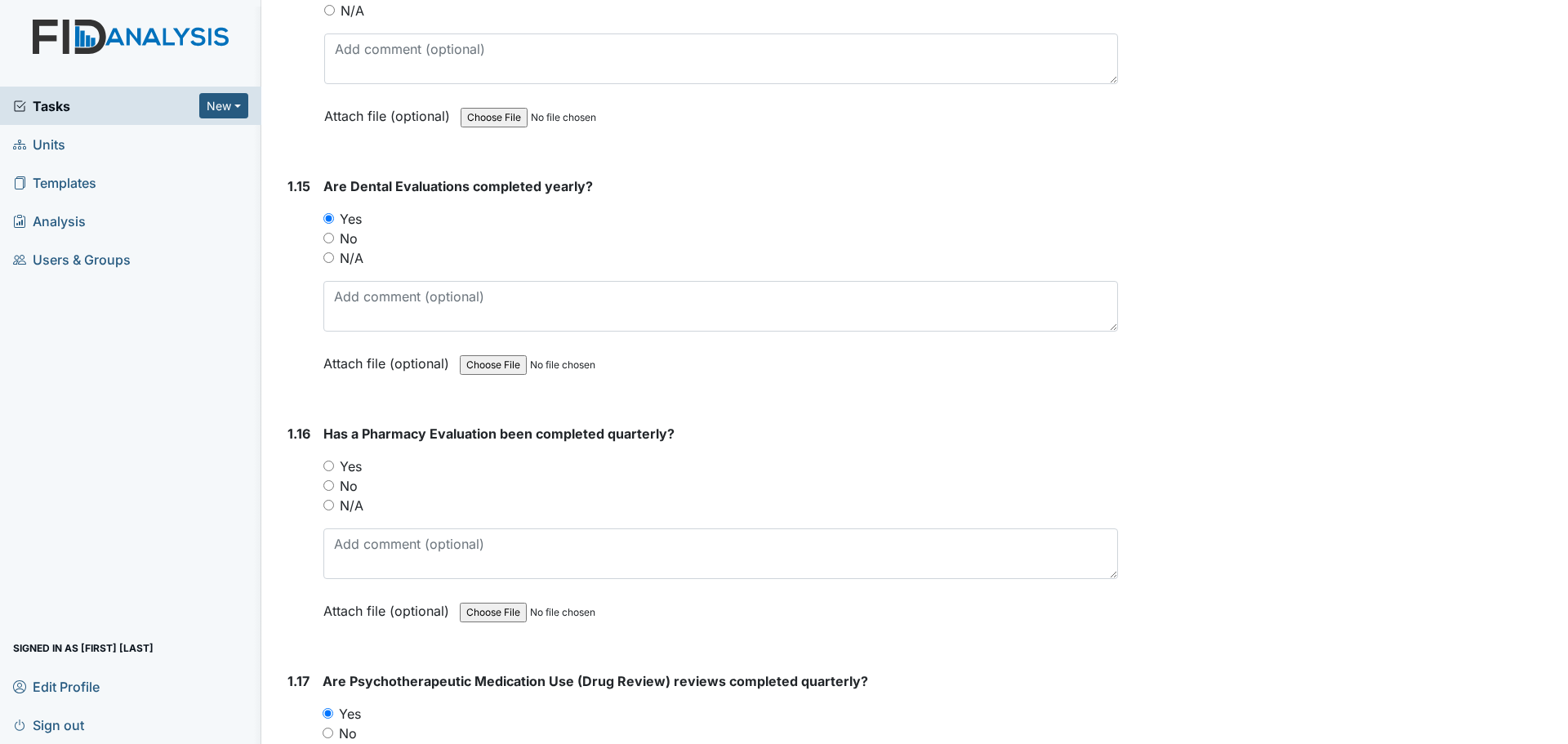 click on "No" at bounding box center (349, 486) 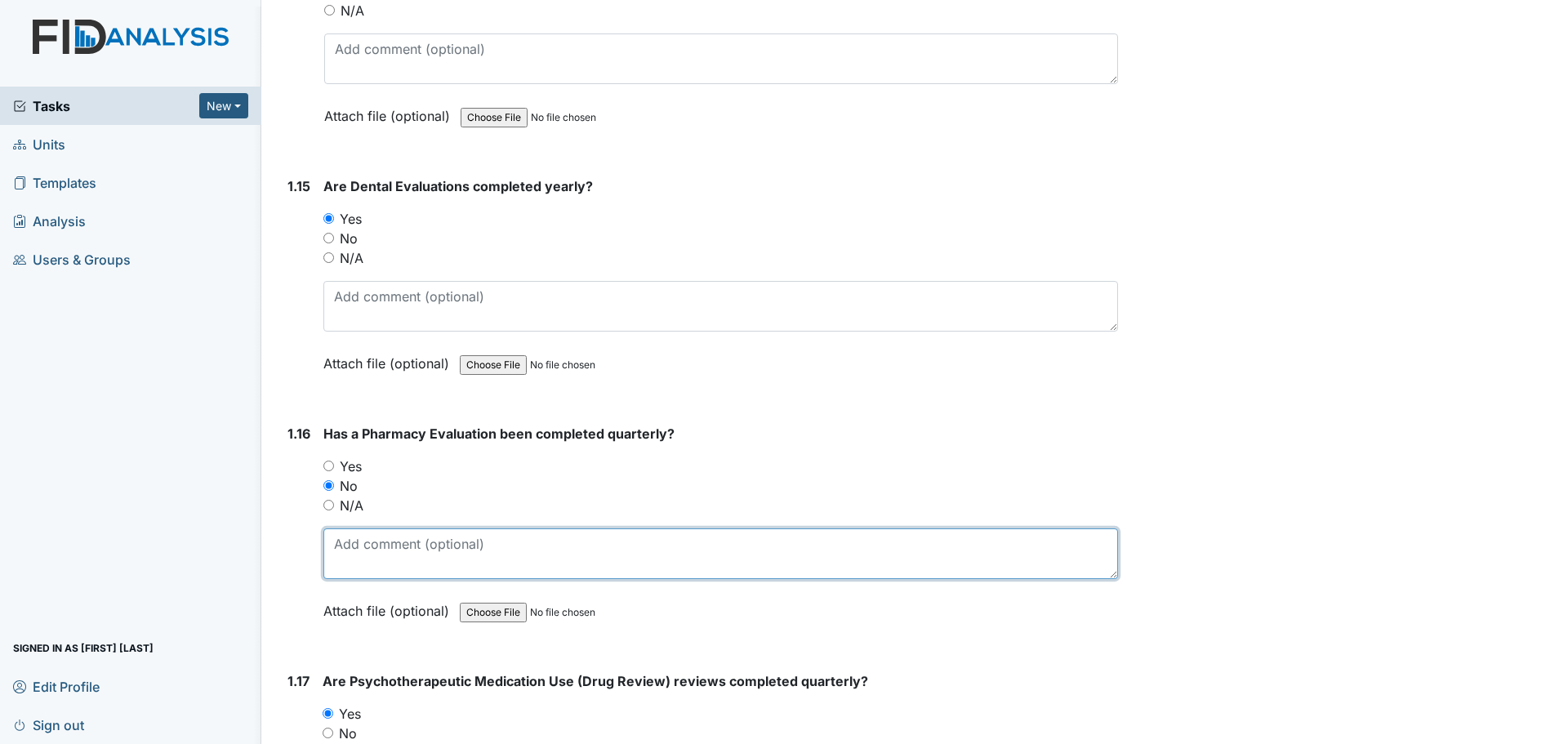 click at bounding box center [720, 554] 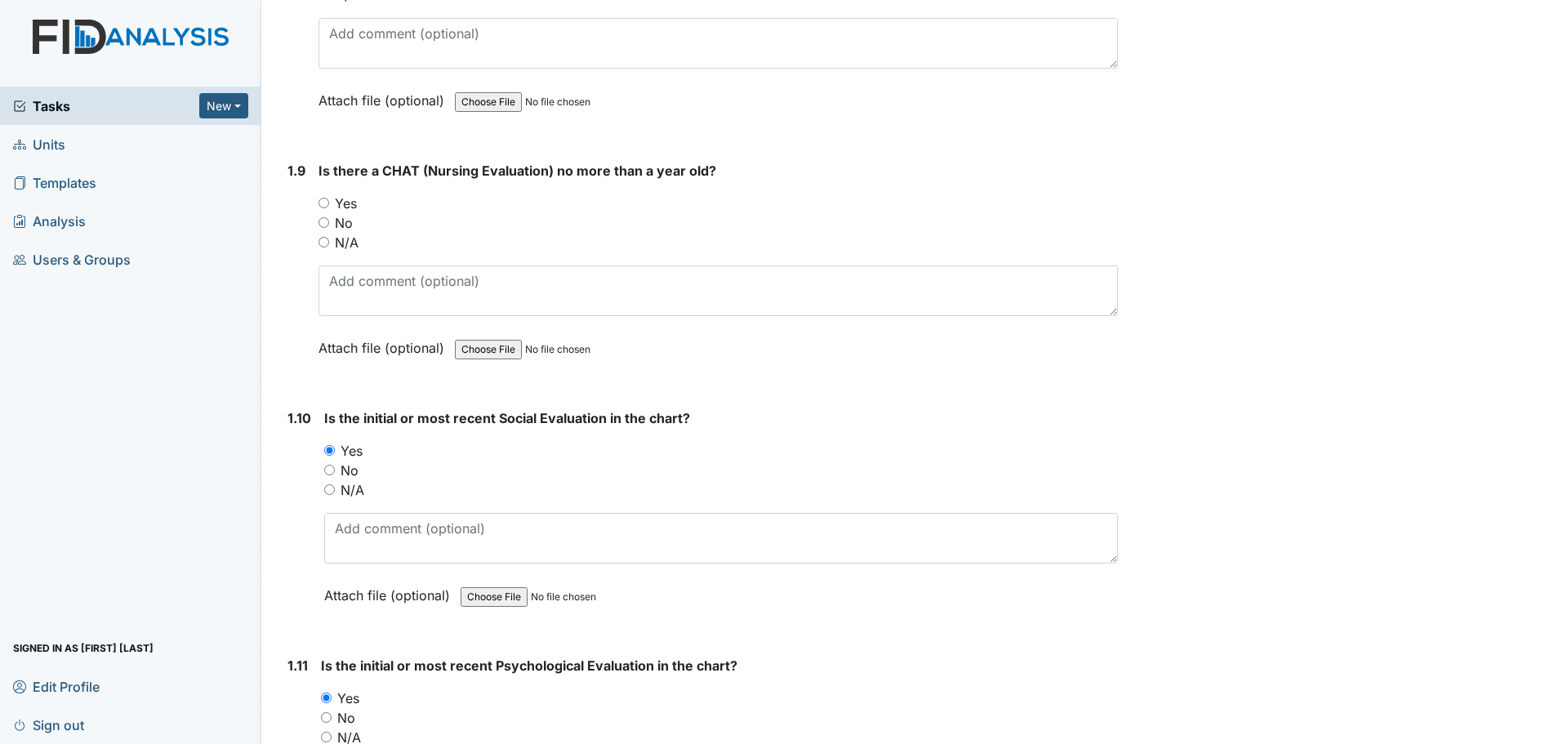 scroll, scrollTop: 2083, scrollLeft: 0, axis: vertical 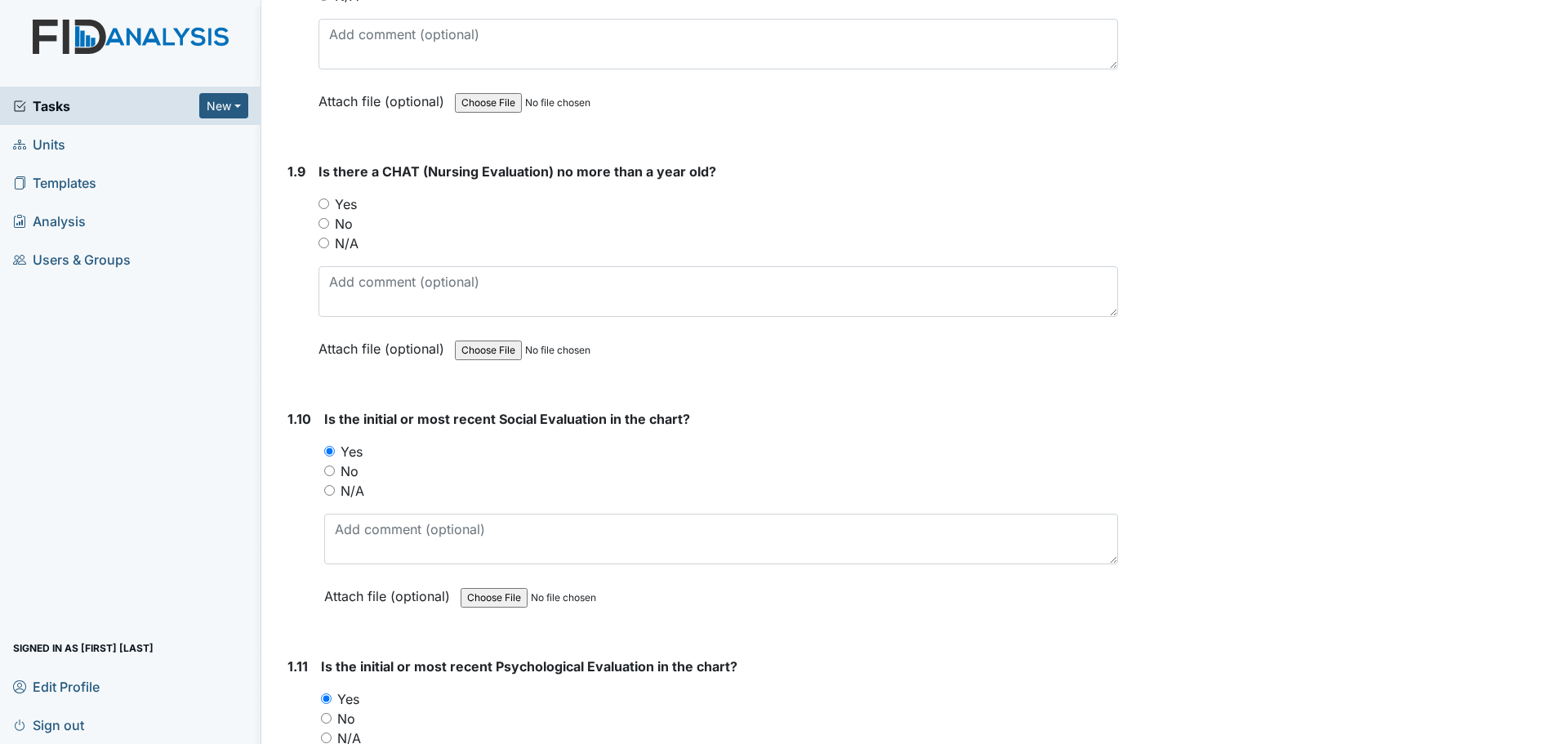 type on "Expired 2/28/25" 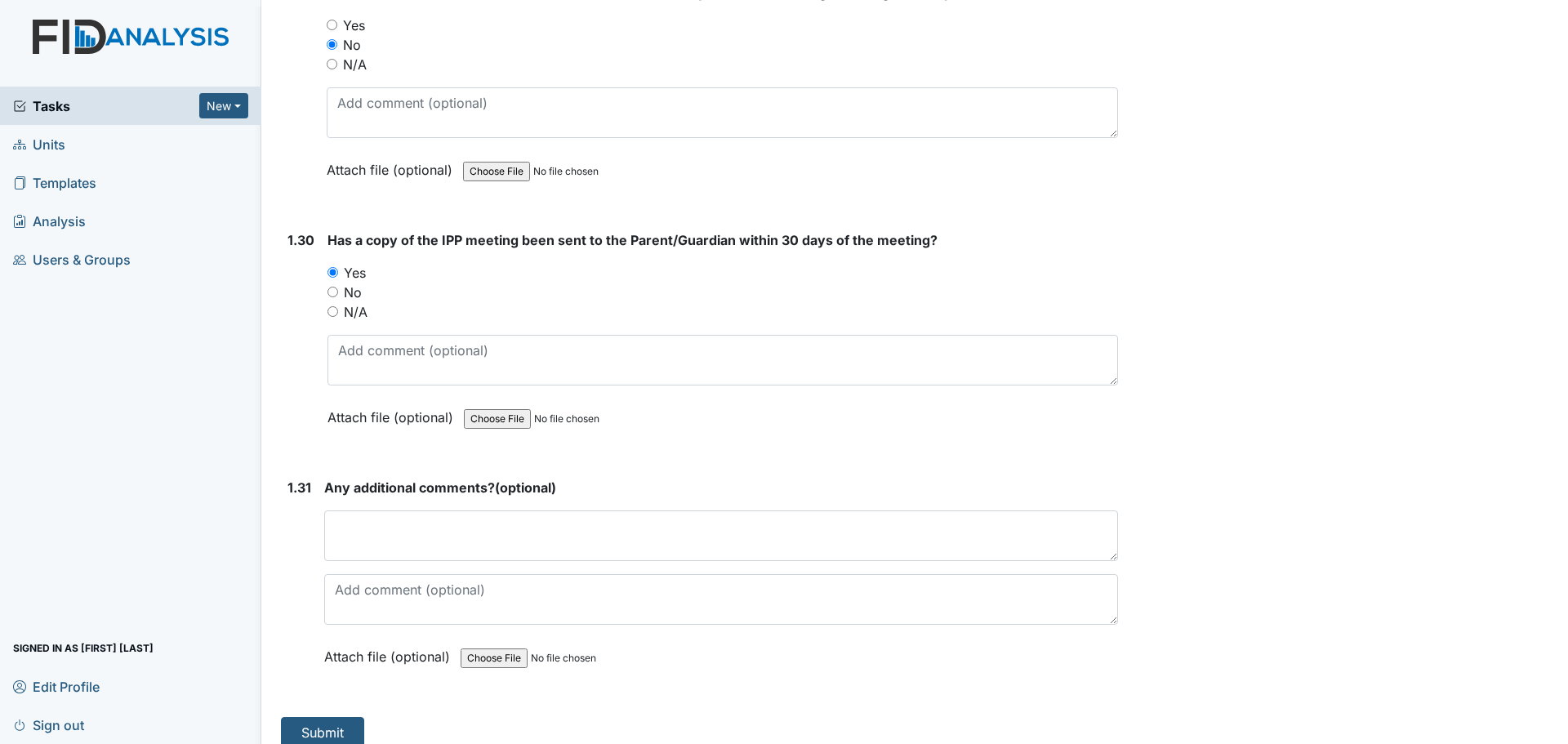 scroll, scrollTop: 7228, scrollLeft: 0, axis: vertical 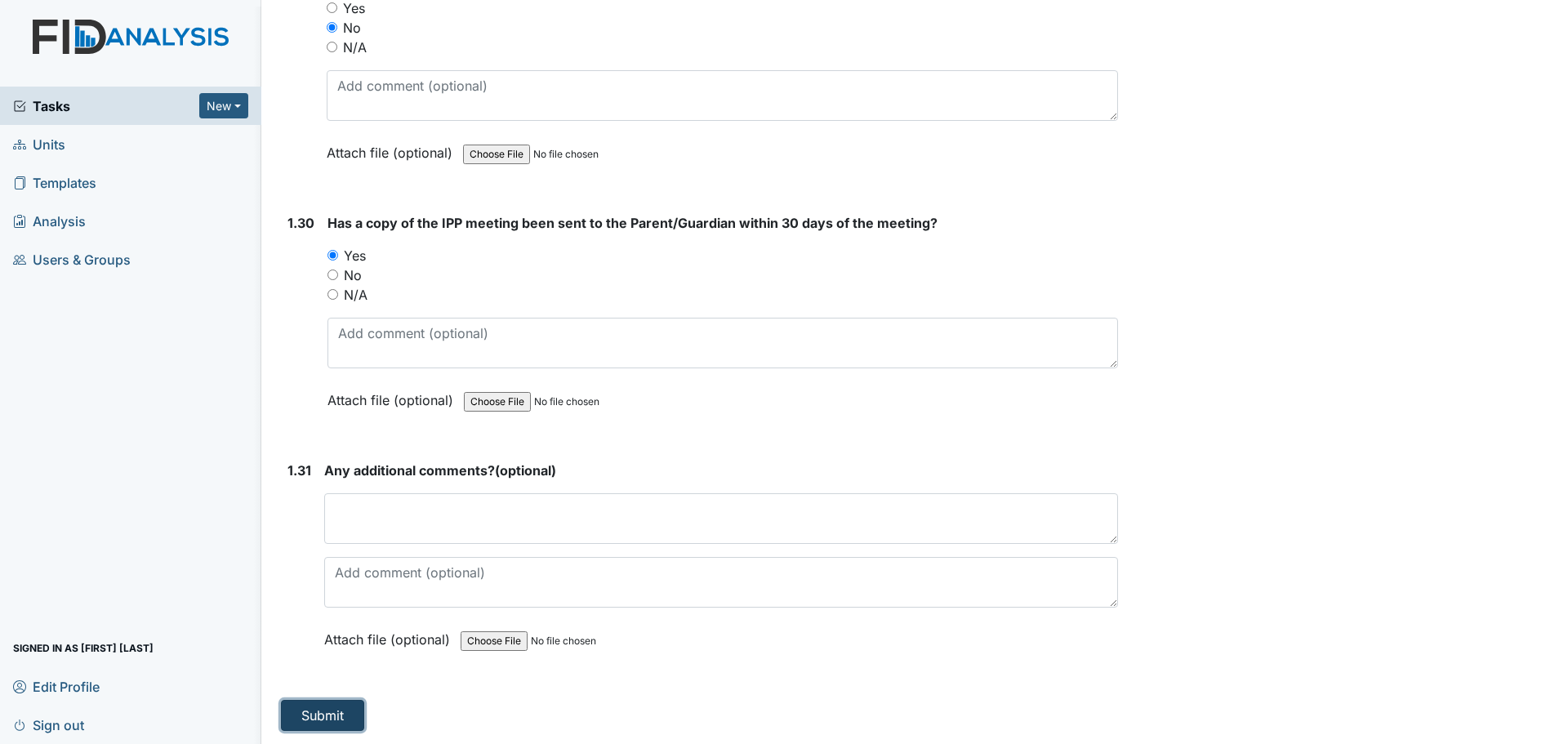 click on "Submit" at bounding box center (323, 715) 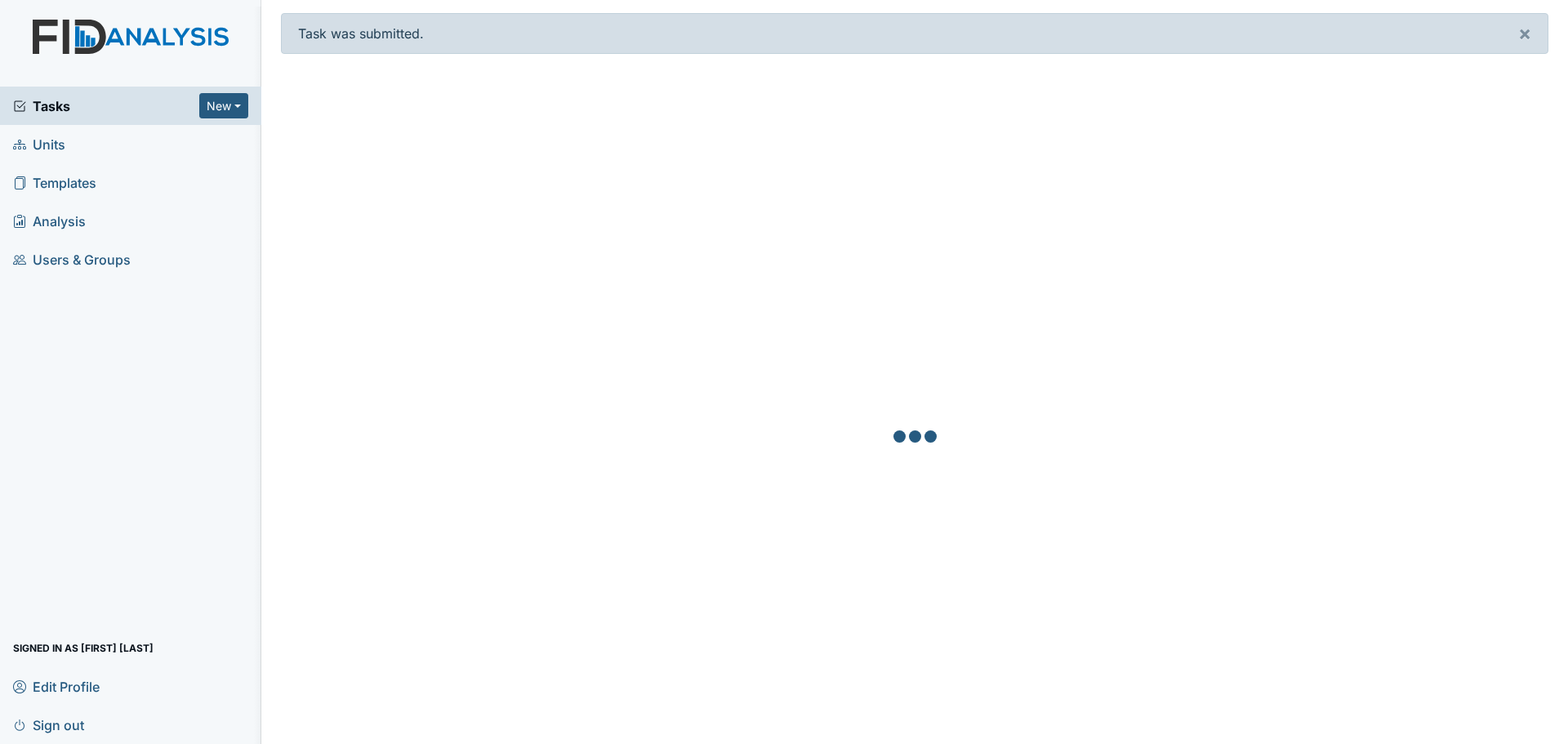 scroll, scrollTop: 0, scrollLeft: 0, axis: both 